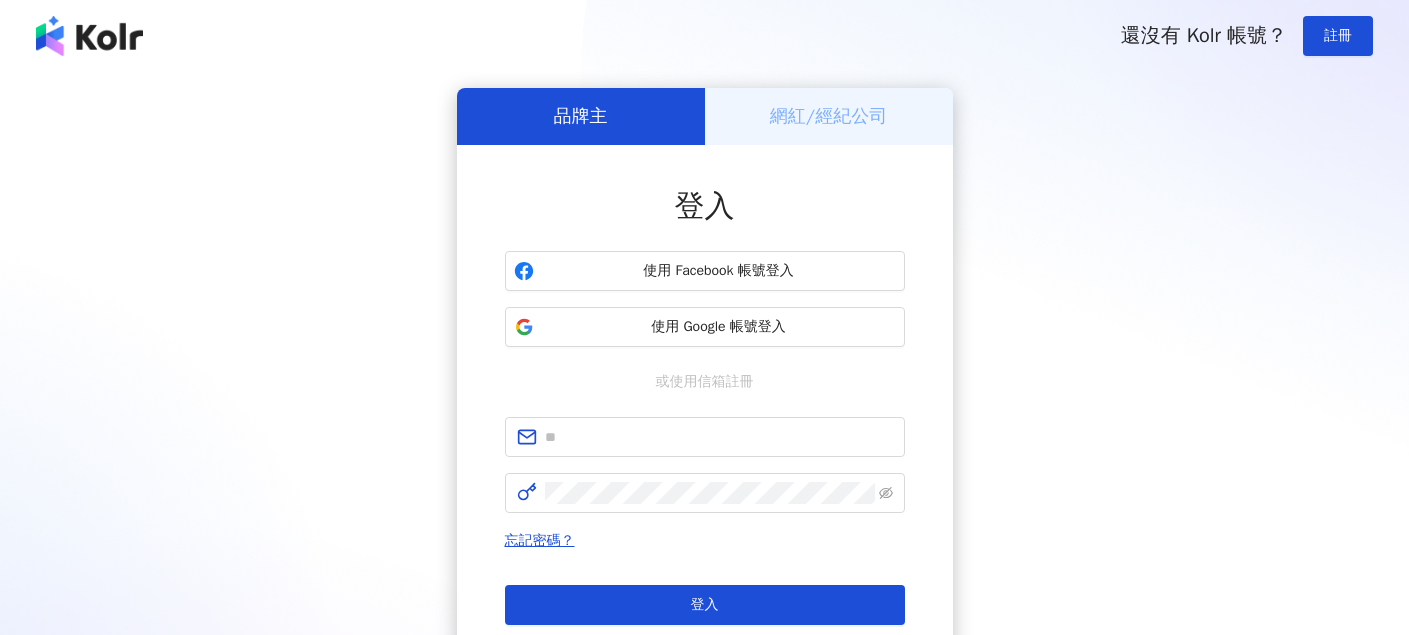 scroll, scrollTop: 0, scrollLeft: 0, axis: both 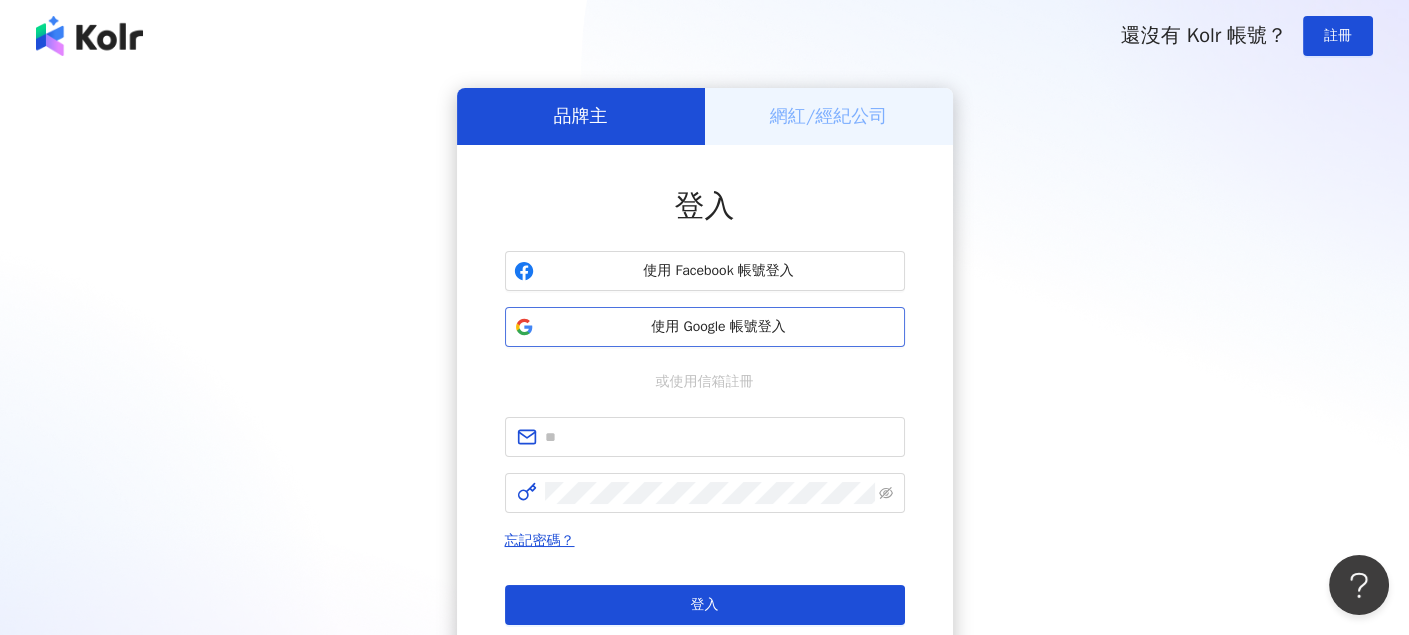 click on "使用 Google 帳號登入" at bounding box center (719, 327) 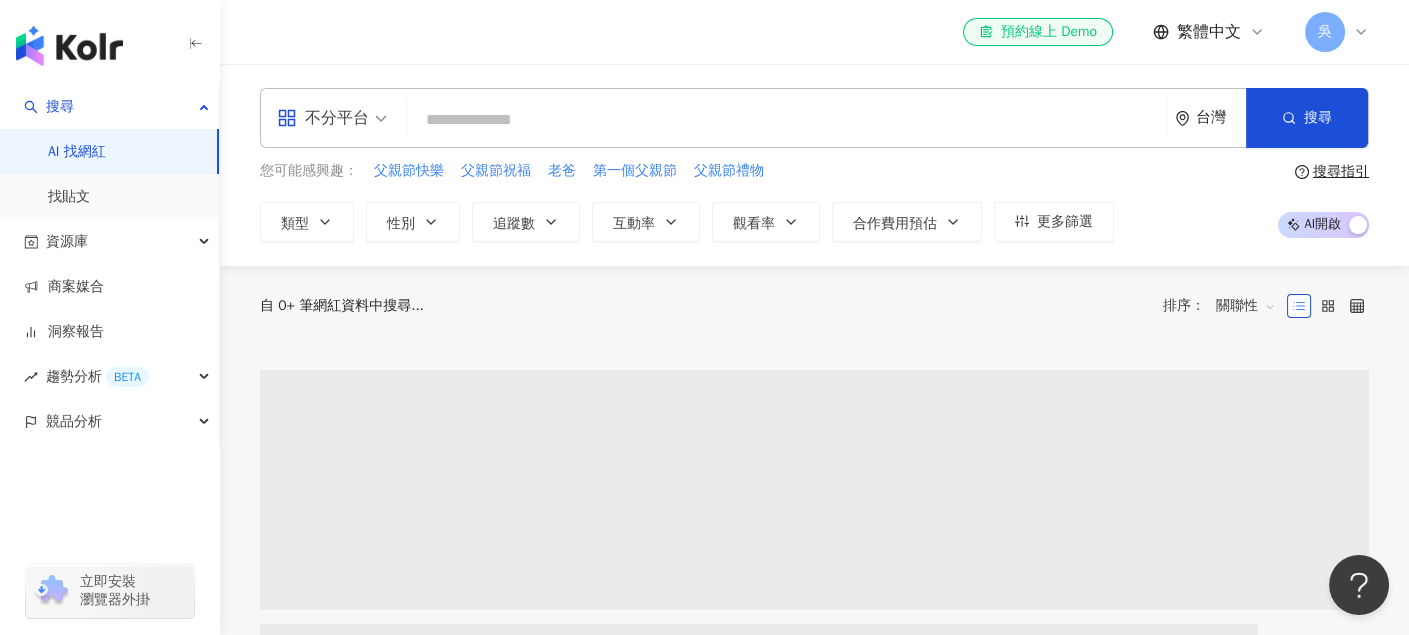 click at bounding box center (786, 120) 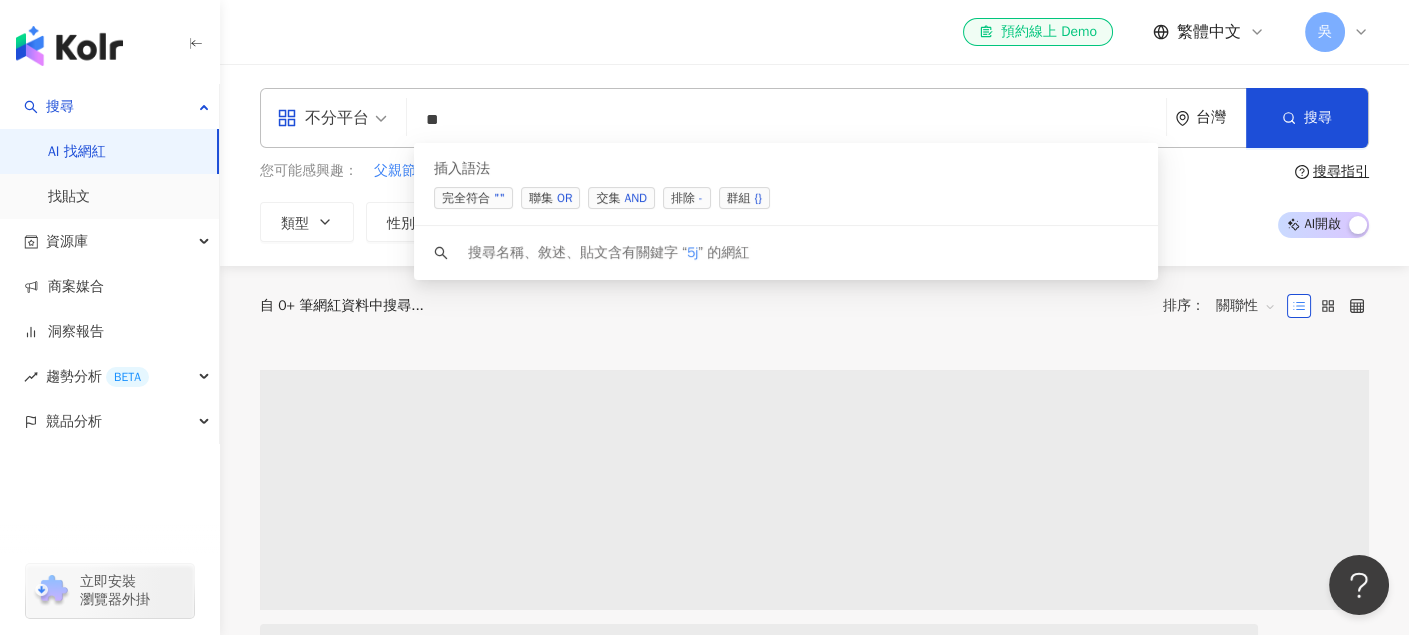 type on "*" 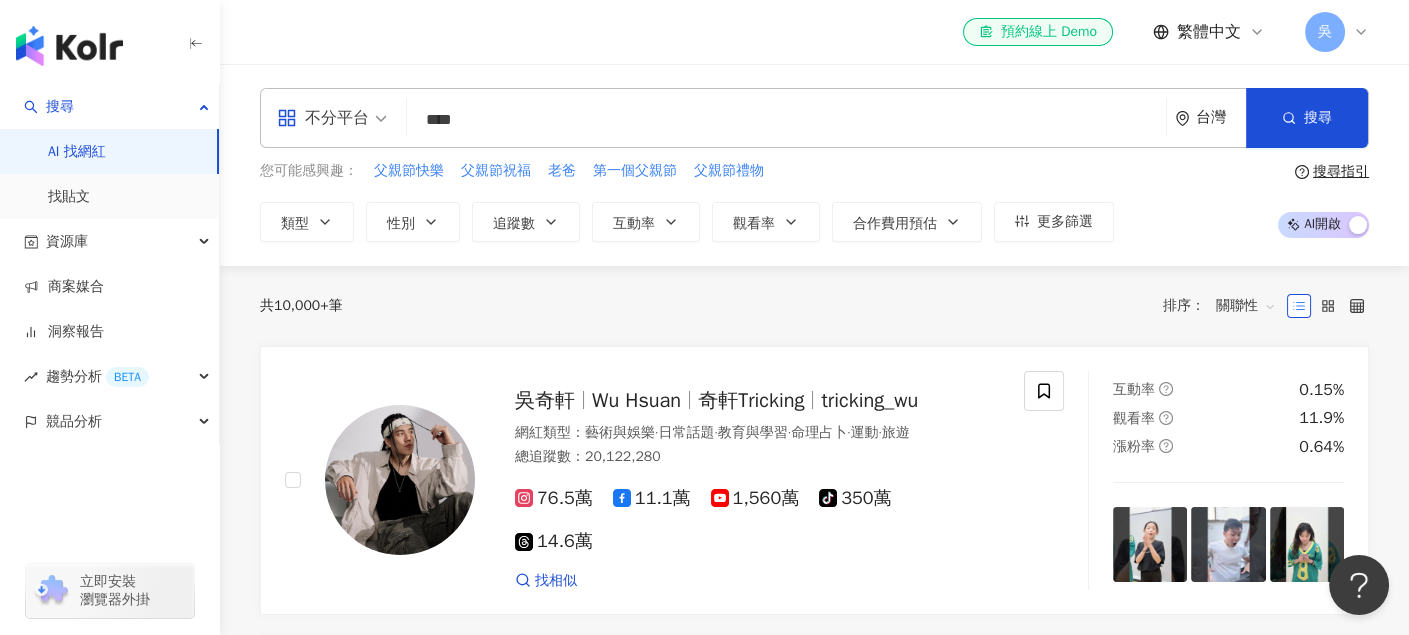 type on "****" 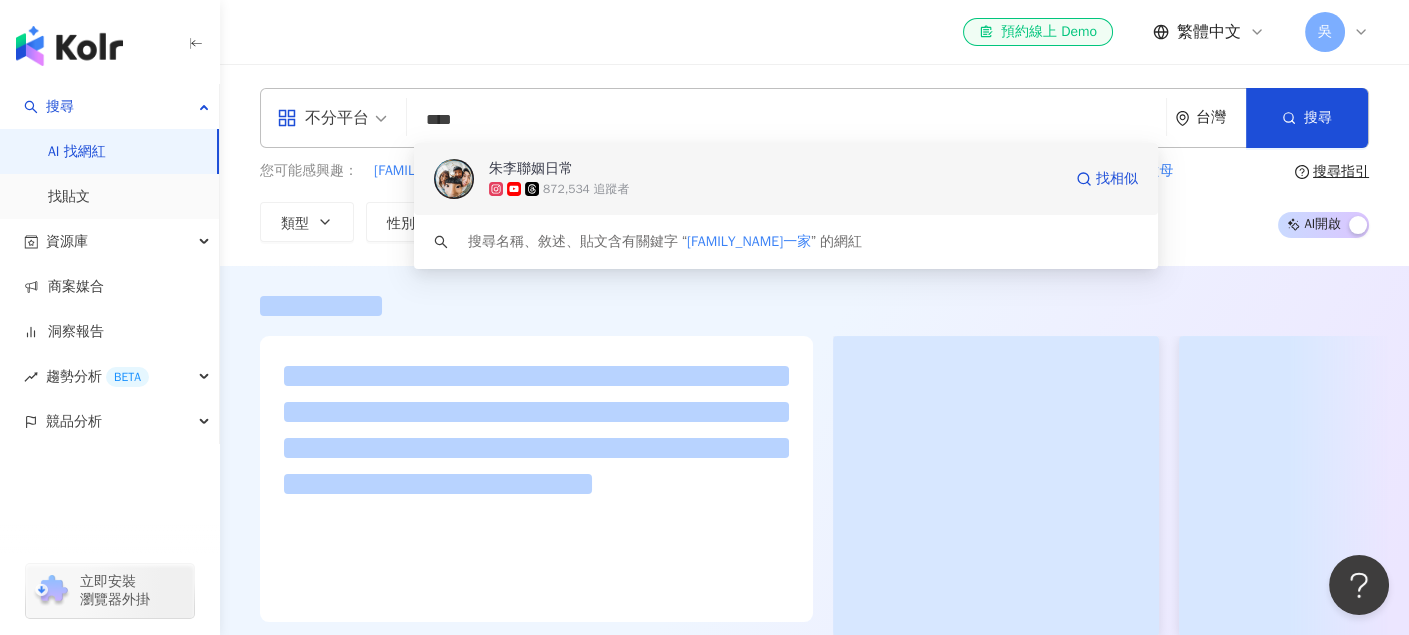 click on "朱李聯姻日常" at bounding box center (531, 169) 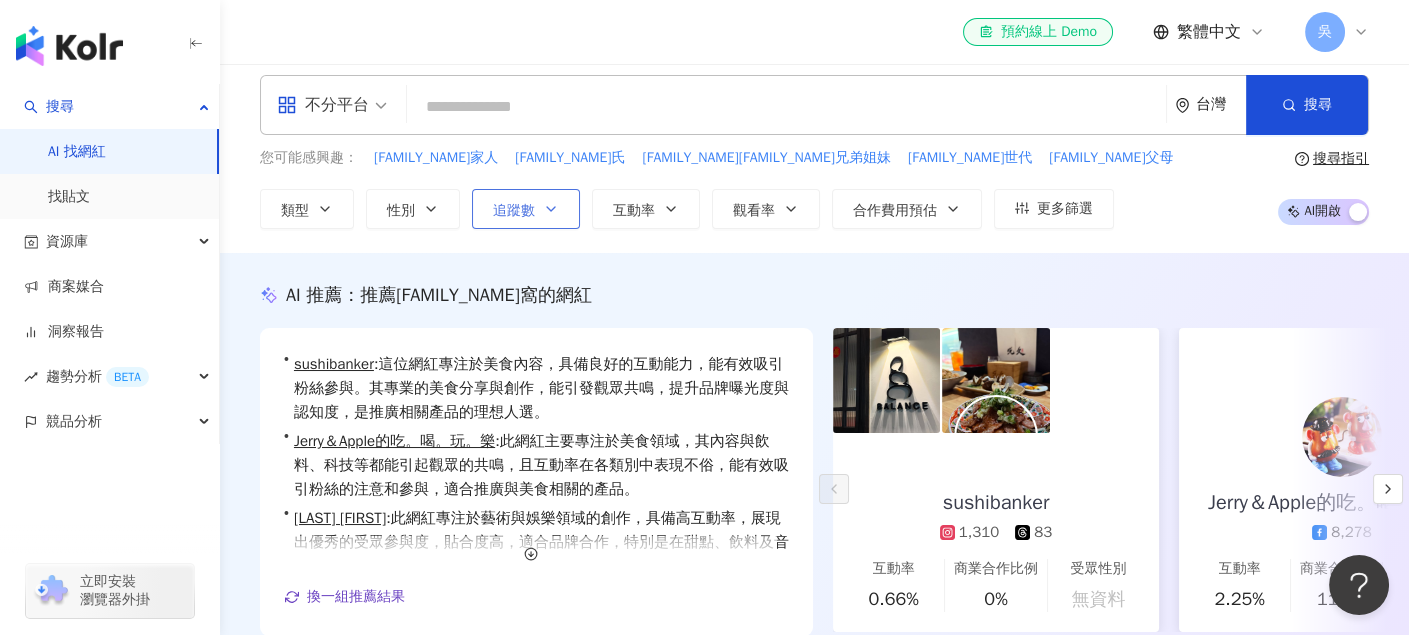 scroll, scrollTop: 200, scrollLeft: 0, axis: vertical 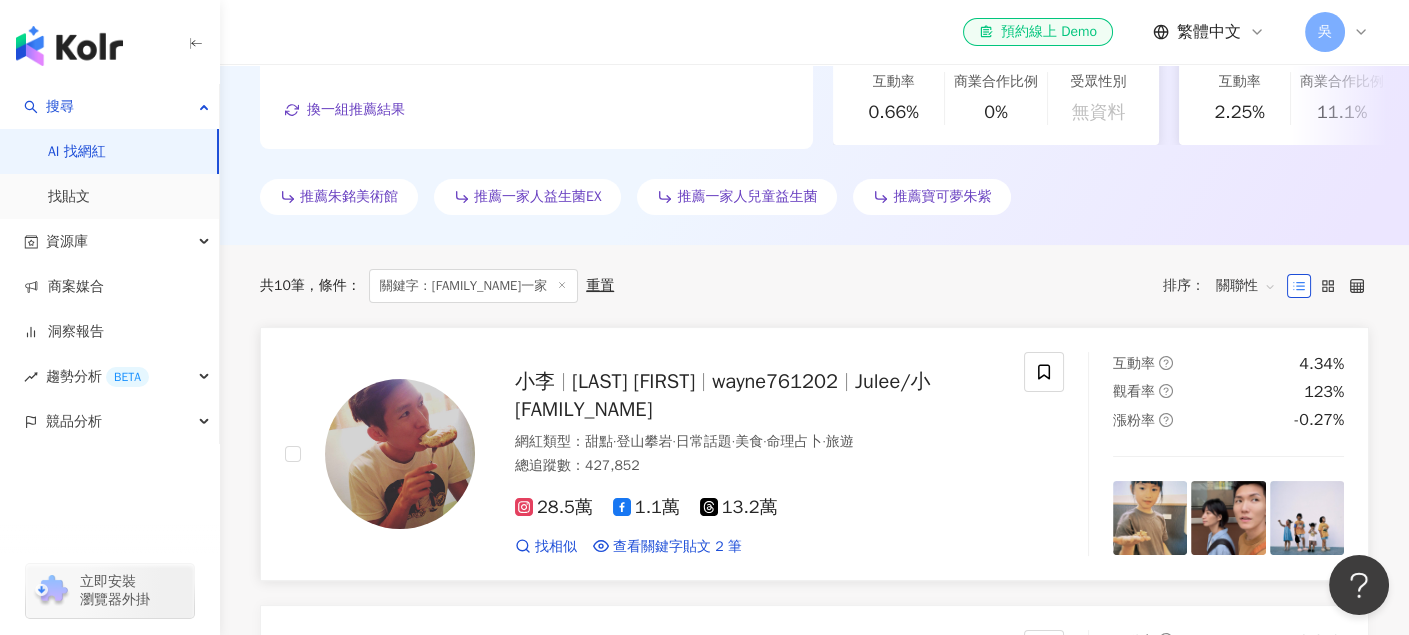 click on "wayne761202" at bounding box center [775, 381] 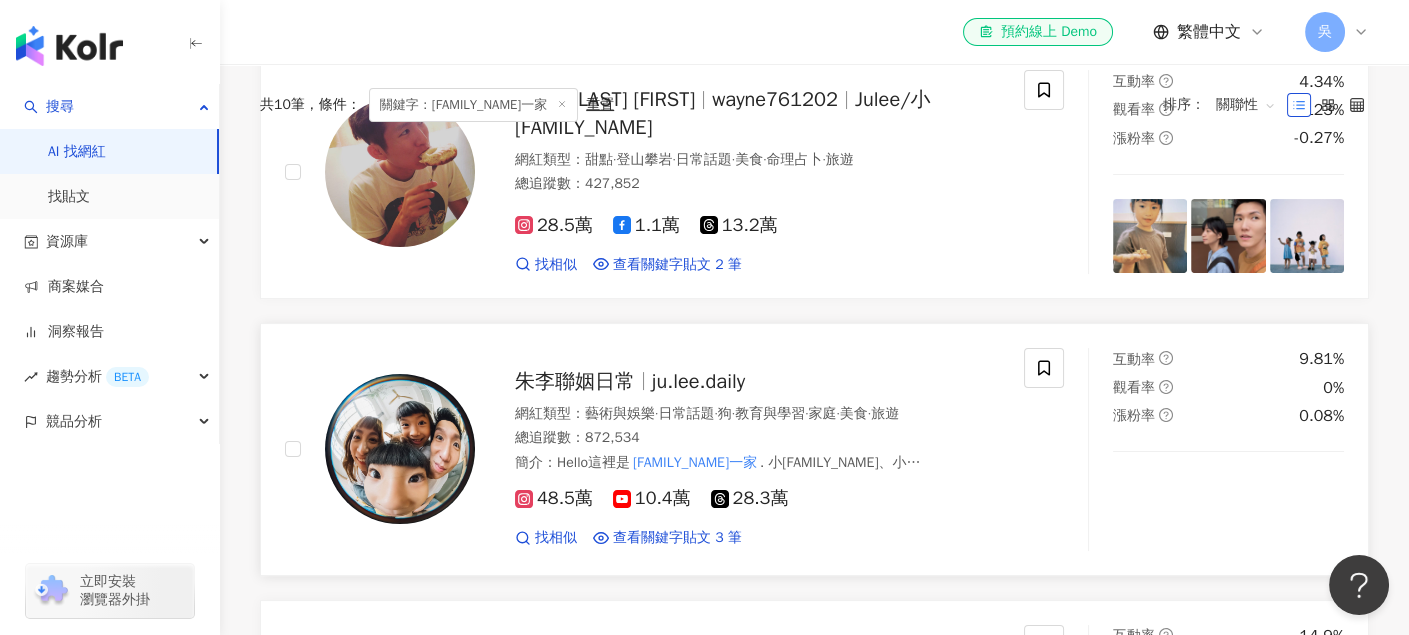 scroll, scrollTop: 800, scrollLeft: 0, axis: vertical 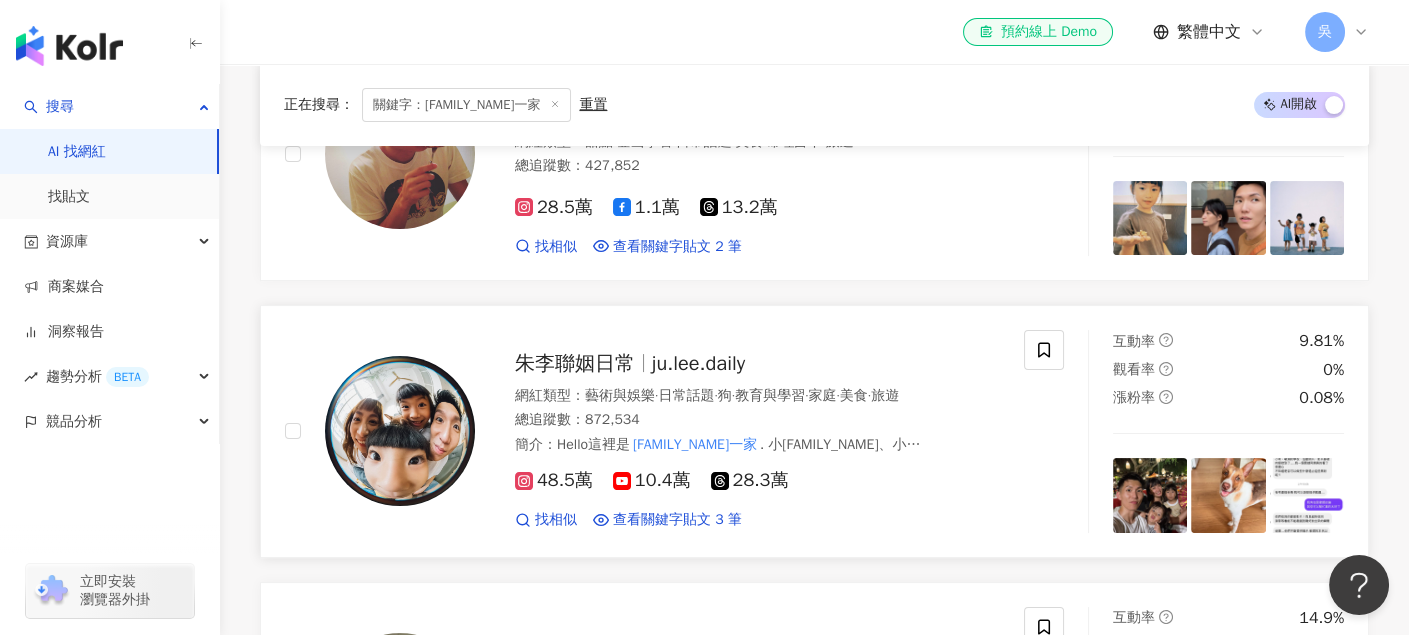 click on "朱李聯姻日常" at bounding box center [575, 363] 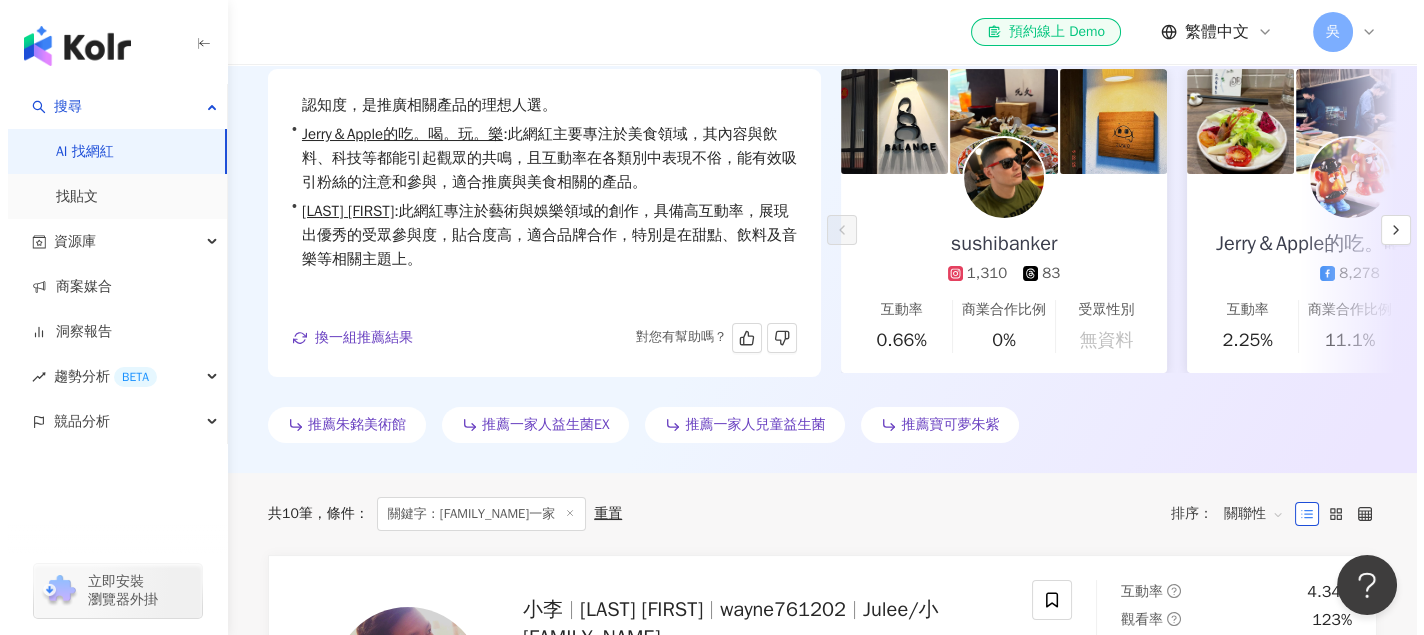 scroll, scrollTop: 0, scrollLeft: 0, axis: both 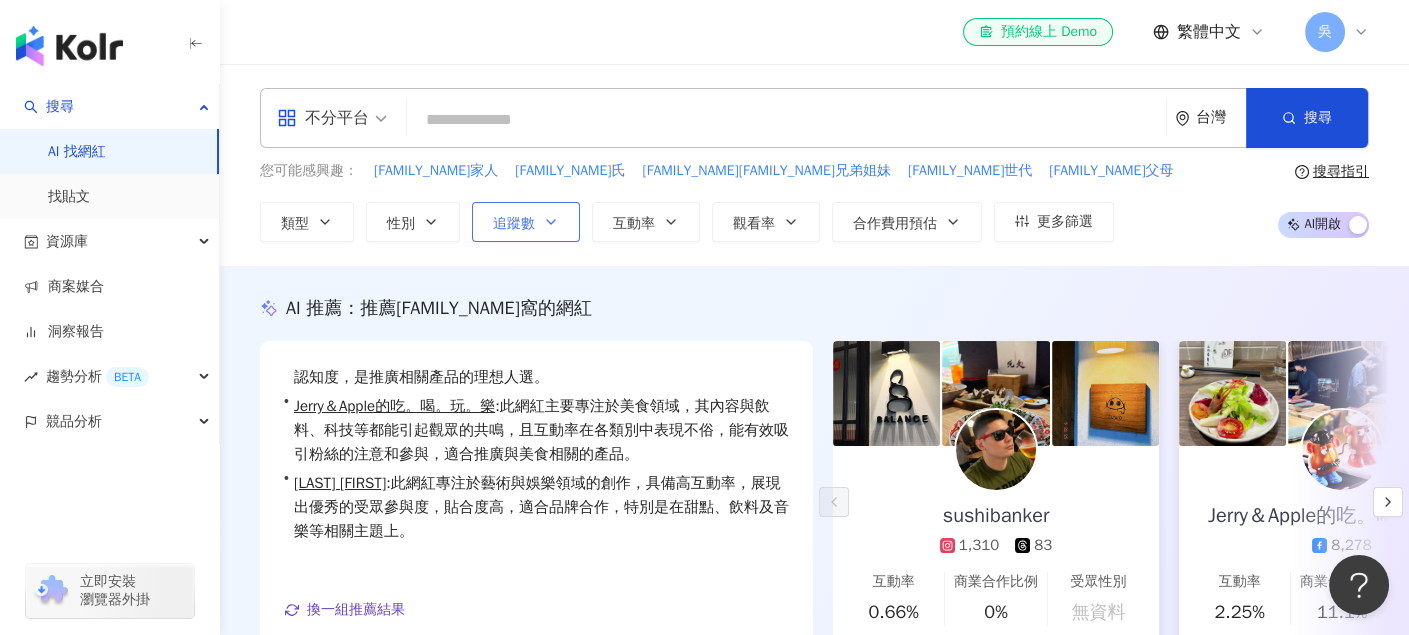 click on "追蹤數" at bounding box center [526, 222] 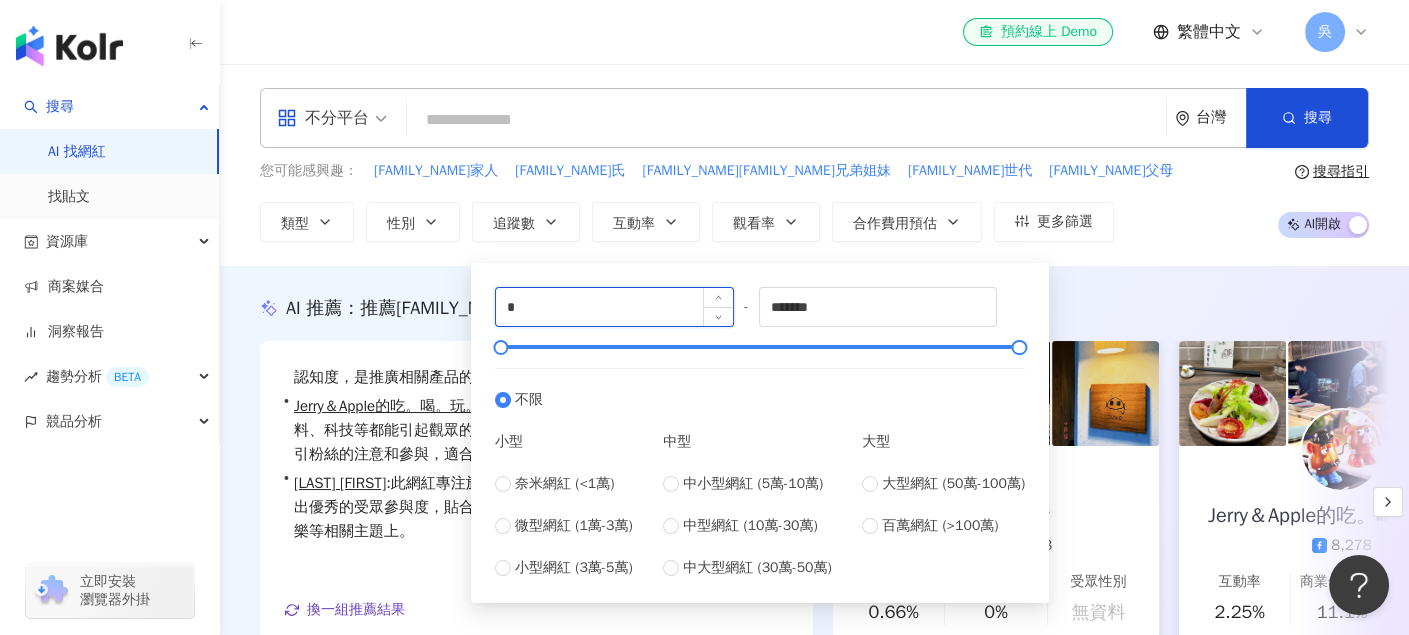 click on "*" at bounding box center (614, 307) 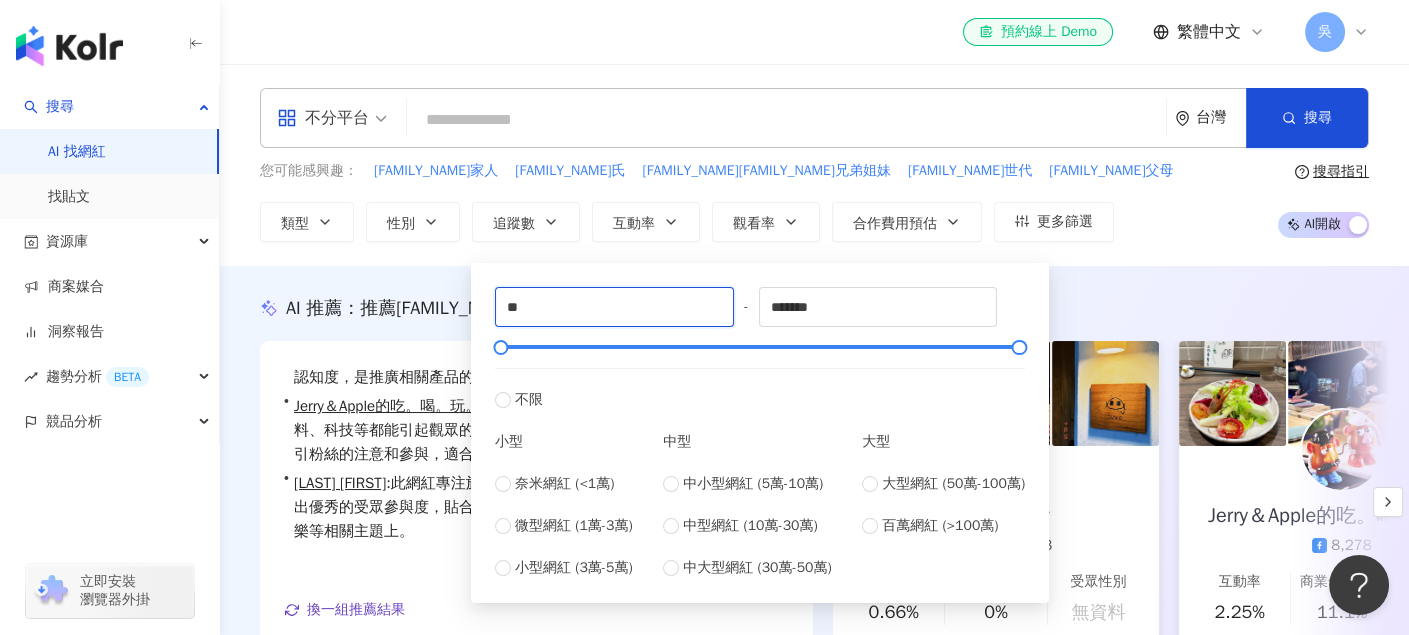 type on "*" 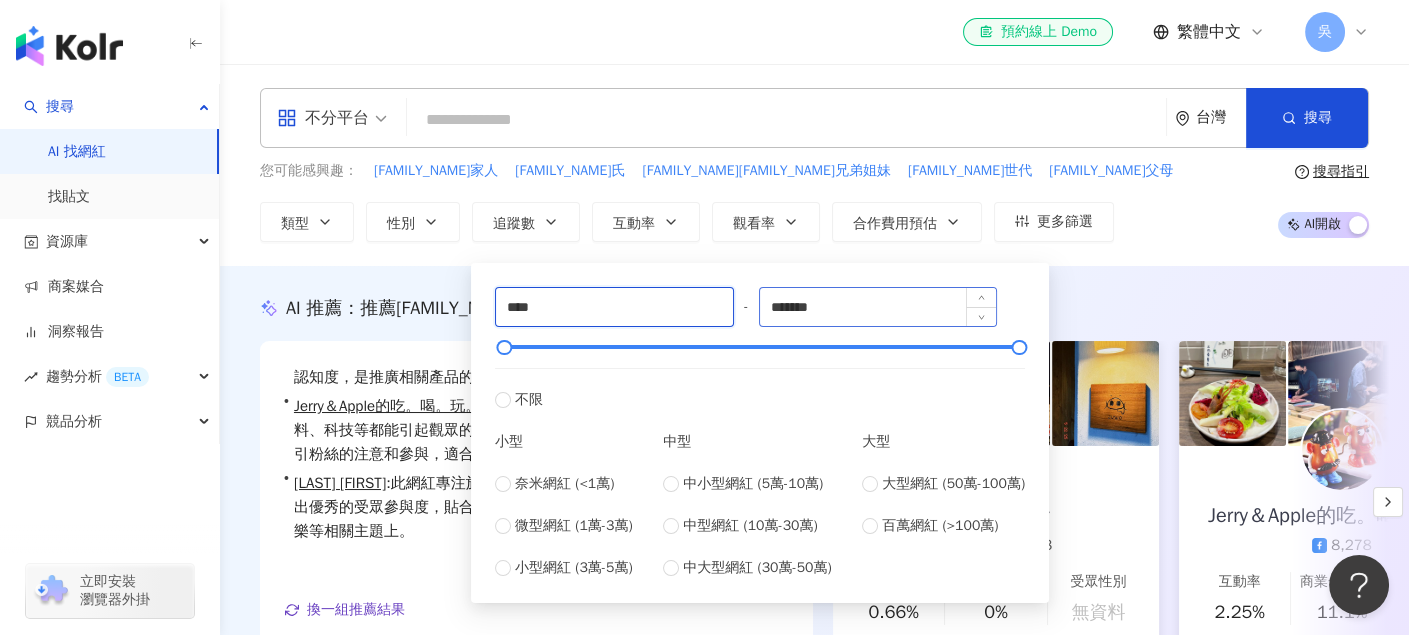 type on "****" 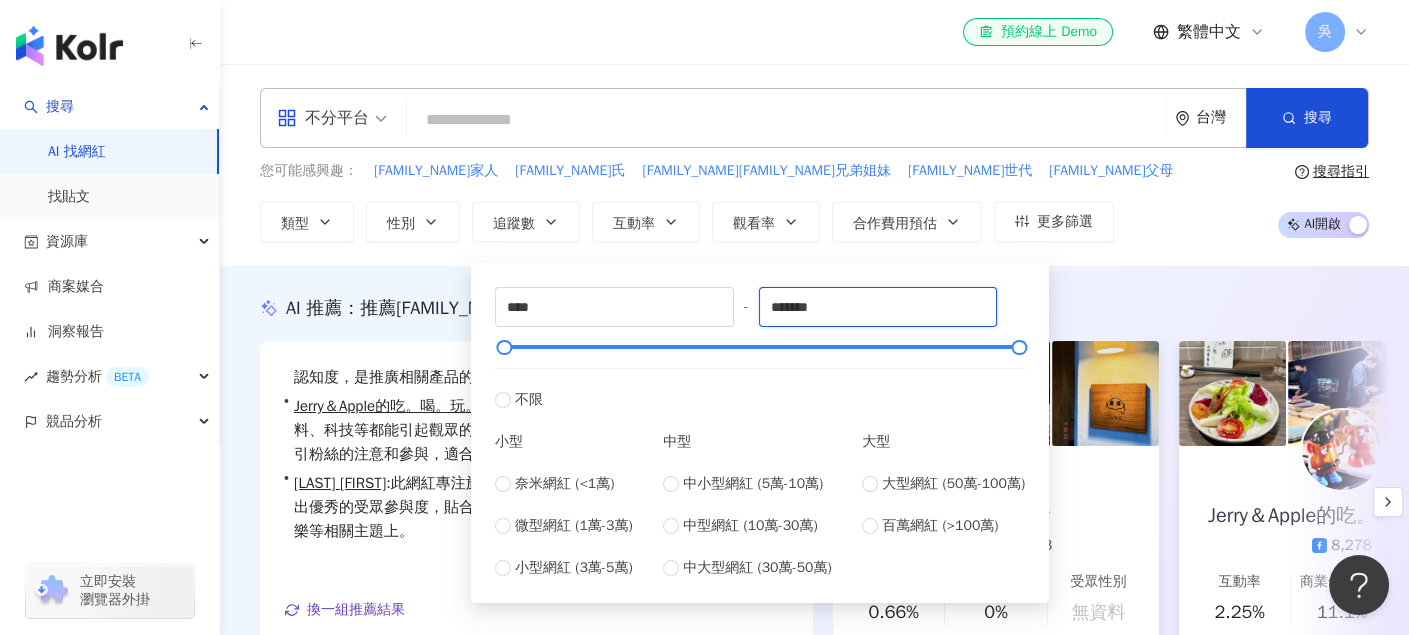 drag, startPoint x: 936, startPoint y: 317, endPoint x: 746, endPoint y: 316, distance: 190.00262 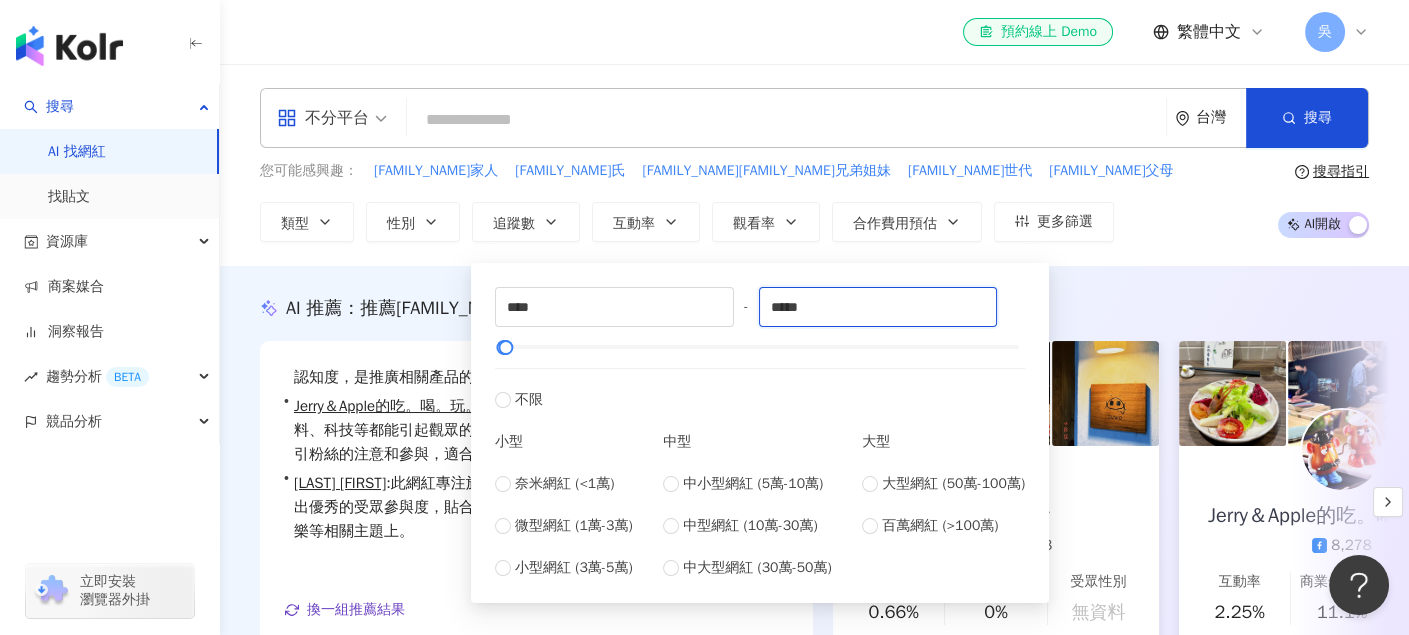 type on "*****" 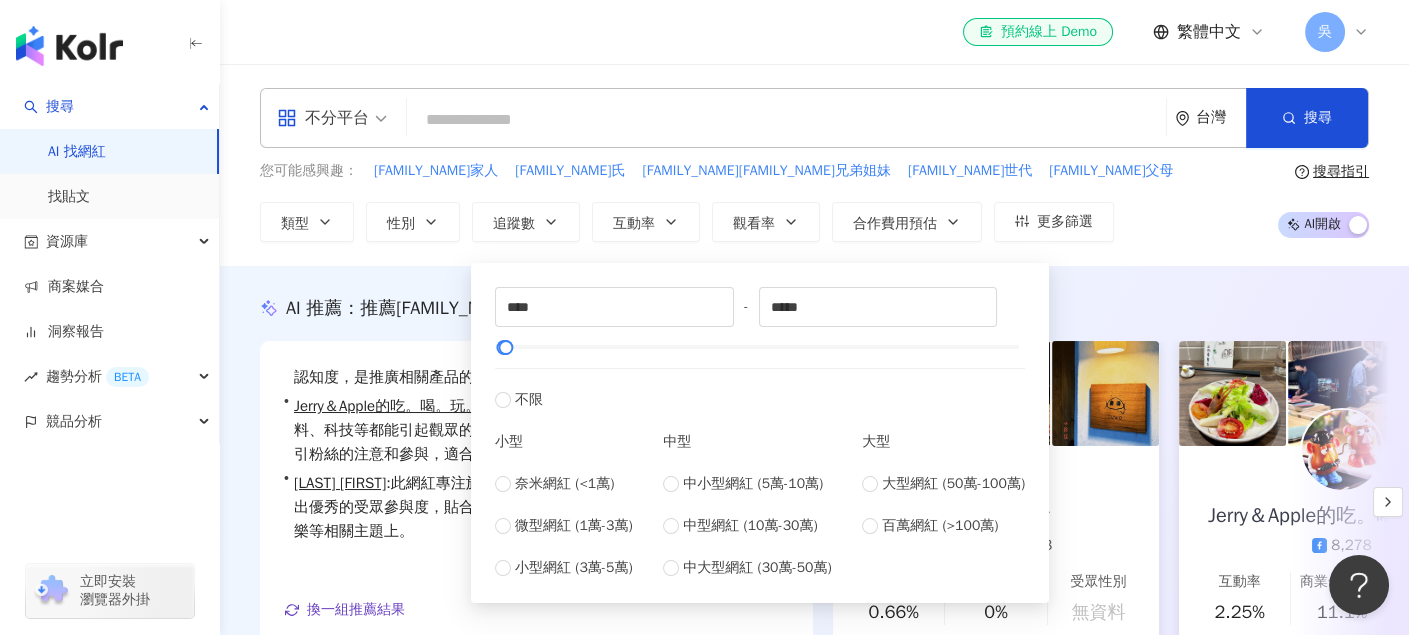 click on "AI 推薦 ： 推薦朱窩的網紅 • sushibanker  :  這位網紅專注於美食內容，具備良好的互動能力，能有效吸引粉絲參與。其專業的美食分享與創作，能引發觀眾共鳴，提升品牌曝光度與認知度，是推廣相關產品的理想人選。 • Jerry＆Apple的吃。喝。玩。樂  :  此網紅主要專注於美食領域，其內容與飲料、科技等都能引起觀眾的共鳴，且互動率在各類別中表現不俗，能有效吸引粉絲的注意和參與，適合推廣與美食相關的產品。 • 陳怡蓉  :  此網紅專注於藝術與娛樂領域的創作，具備高互動率，展現出優秀的受眾參與度，貼合度高，適合品牌合作，特別是在甜點、飲料及音樂等相關主題上。 換一組推薦結果 對您有幫助嗎？ sushibanker 1,310 83 互動率 0.66% 商業合作比例 0% 受眾性別 無資料 Jerry＆Apple的吃。喝。玩。樂 8,278 互動率 2.25% 商業合作比例 11.1% 受眾性別 男 陳怡蓉 1,449 416" at bounding box center (814, 505) 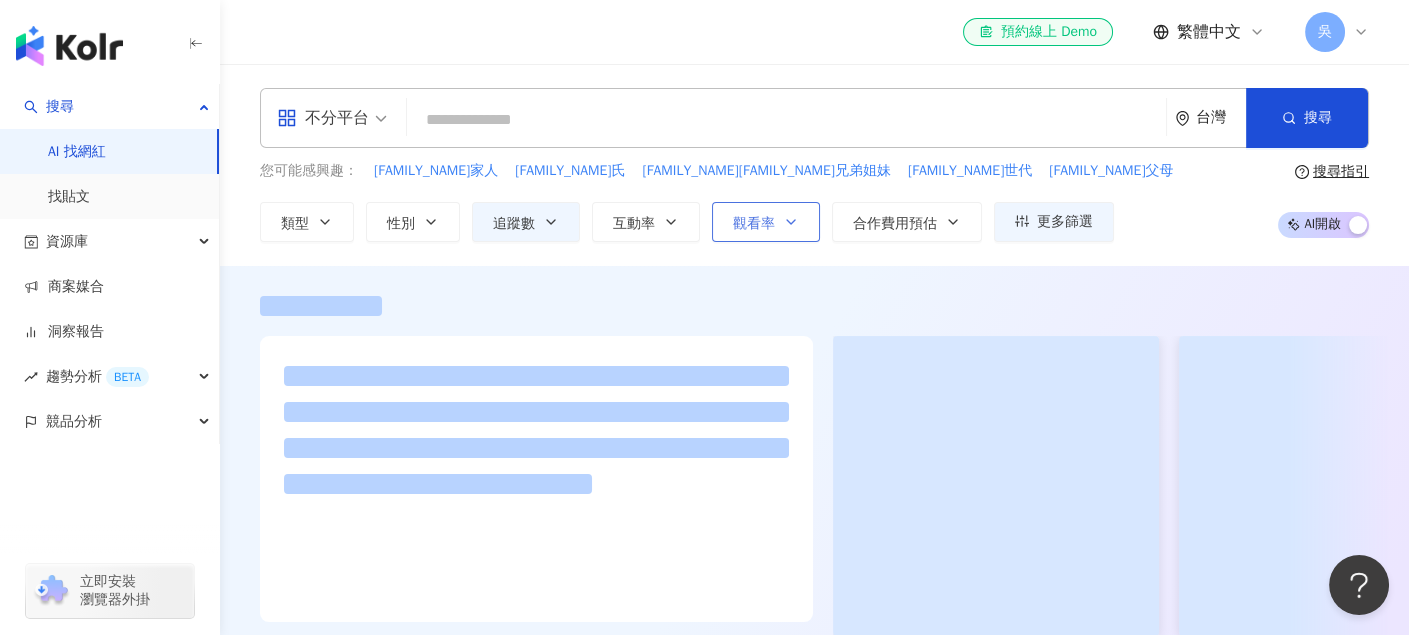 click on "觀看率" at bounding box center [754, 224] 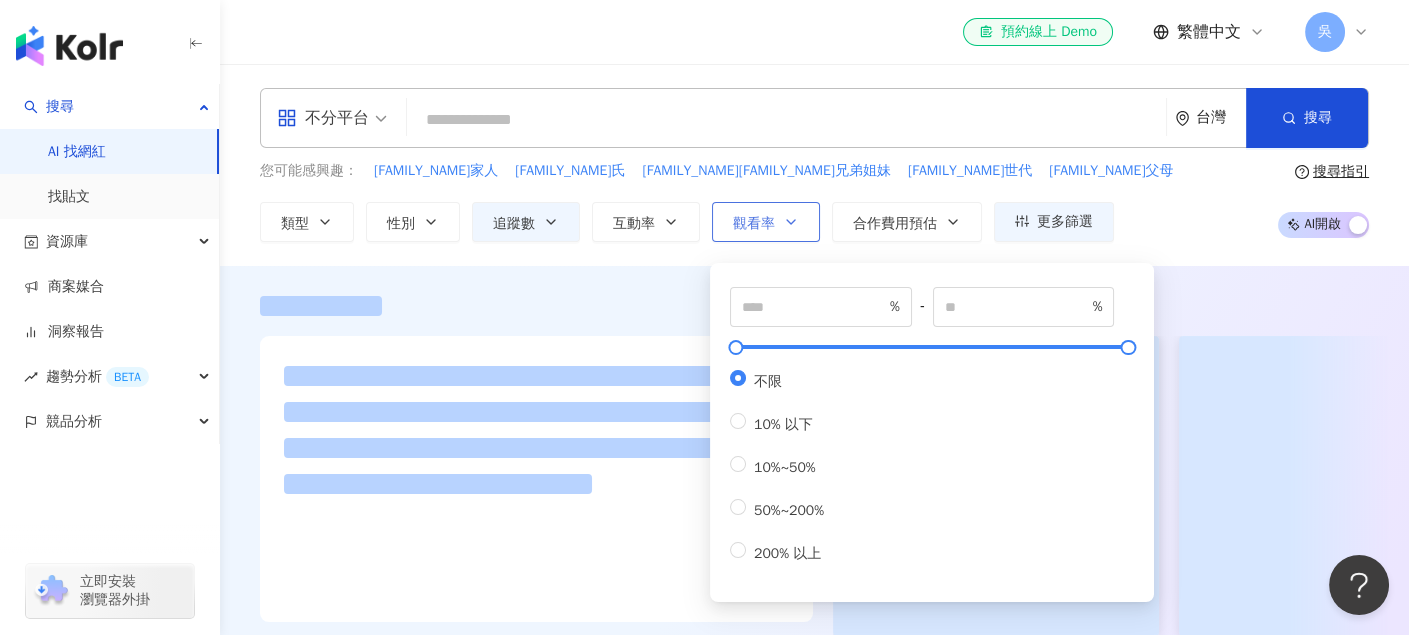 click on "觀看率" at bounding box center (754, 224) 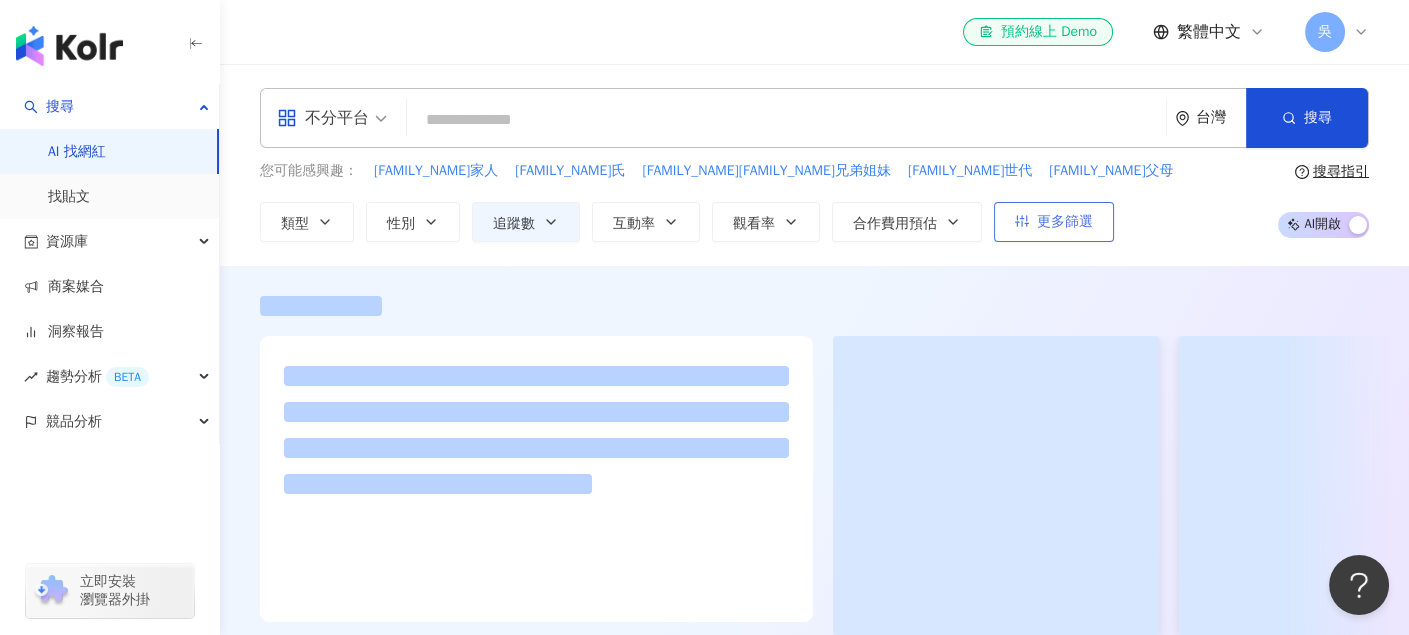 click on "更多篩選" at bounding box center (1065, 222) 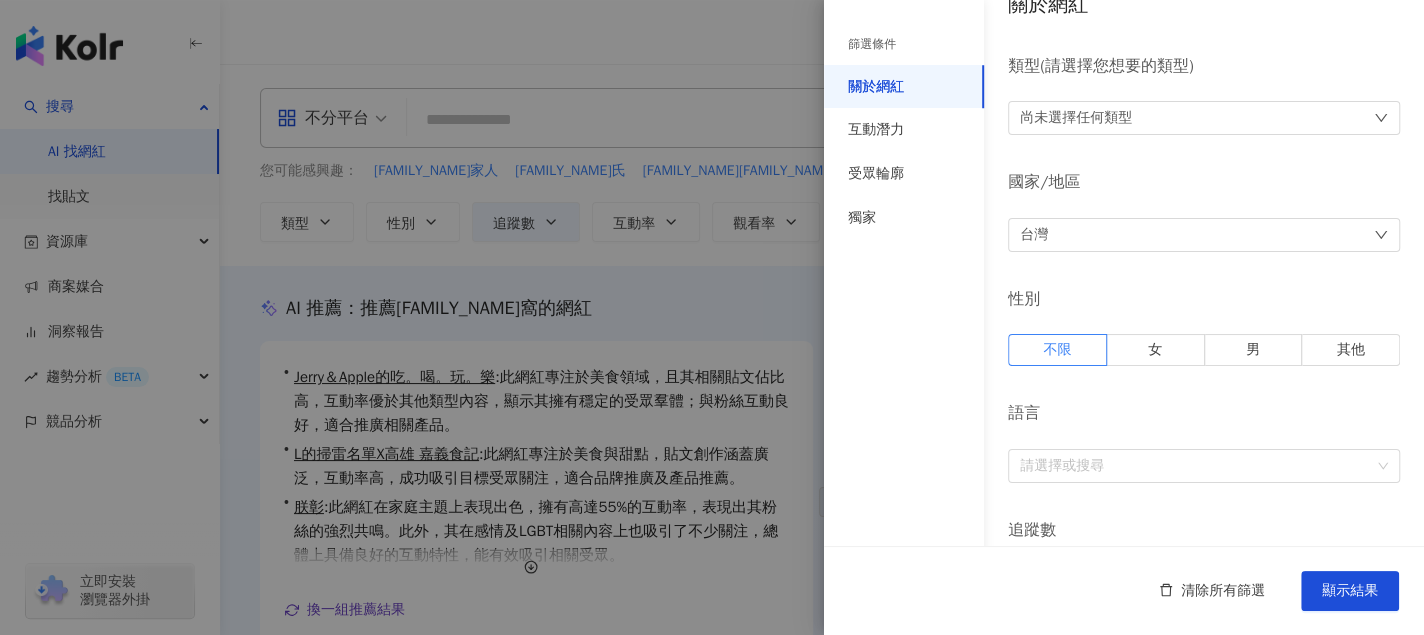 scroll, scrollTop: 0, scrollLeft: 0, axis: both 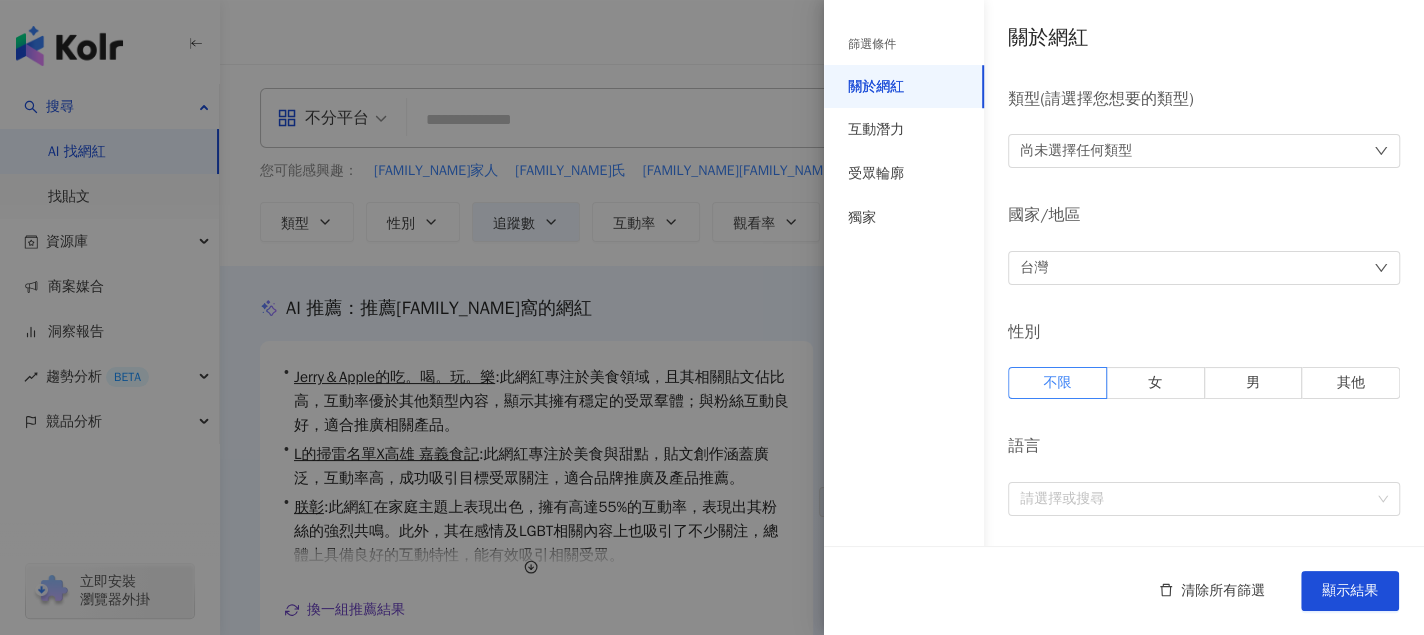 click on "尚未選擇任何類型" at bounding box center [1076, 151] 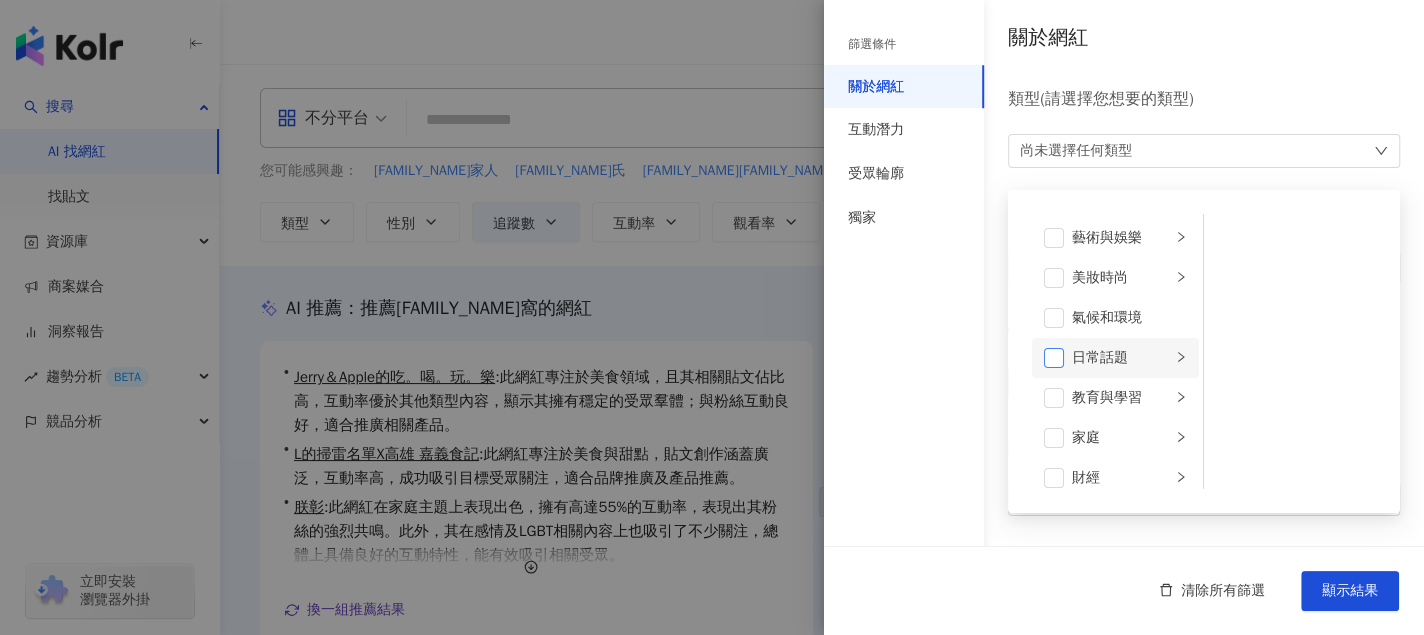 click at bounding box center [1054, 358] 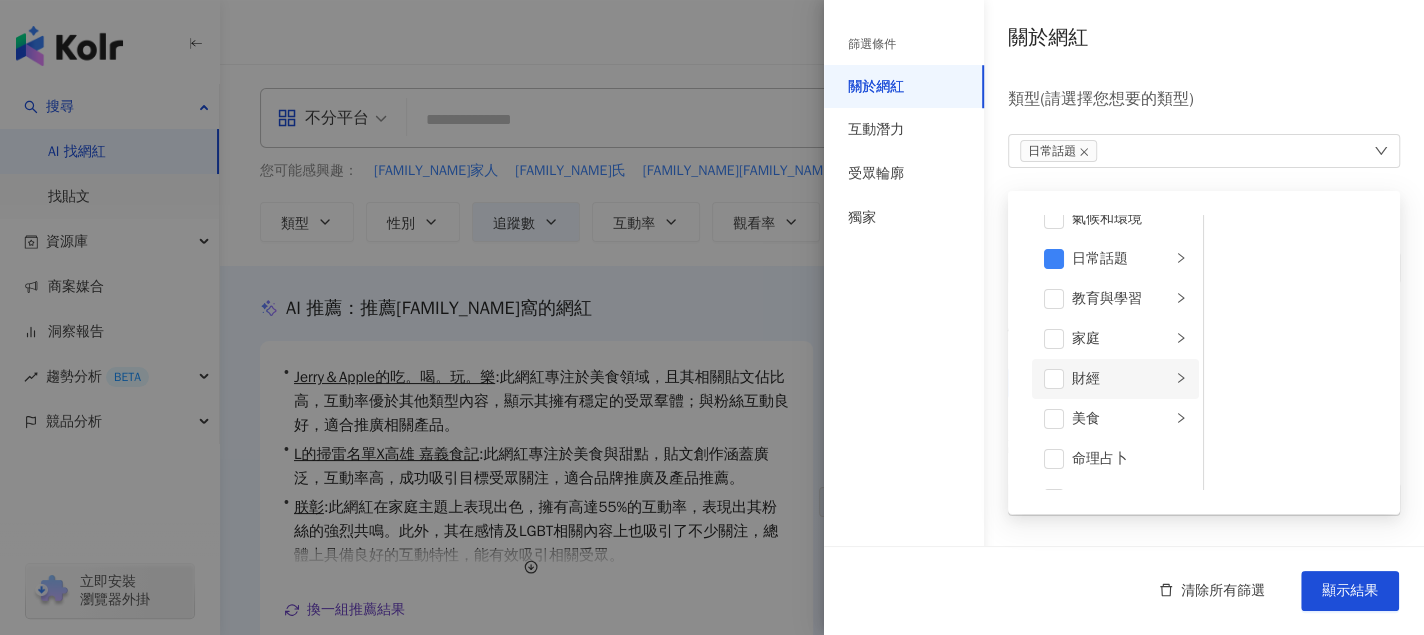 scroll, scrollTop: 200, scrollLeft: 0, axis: vertical 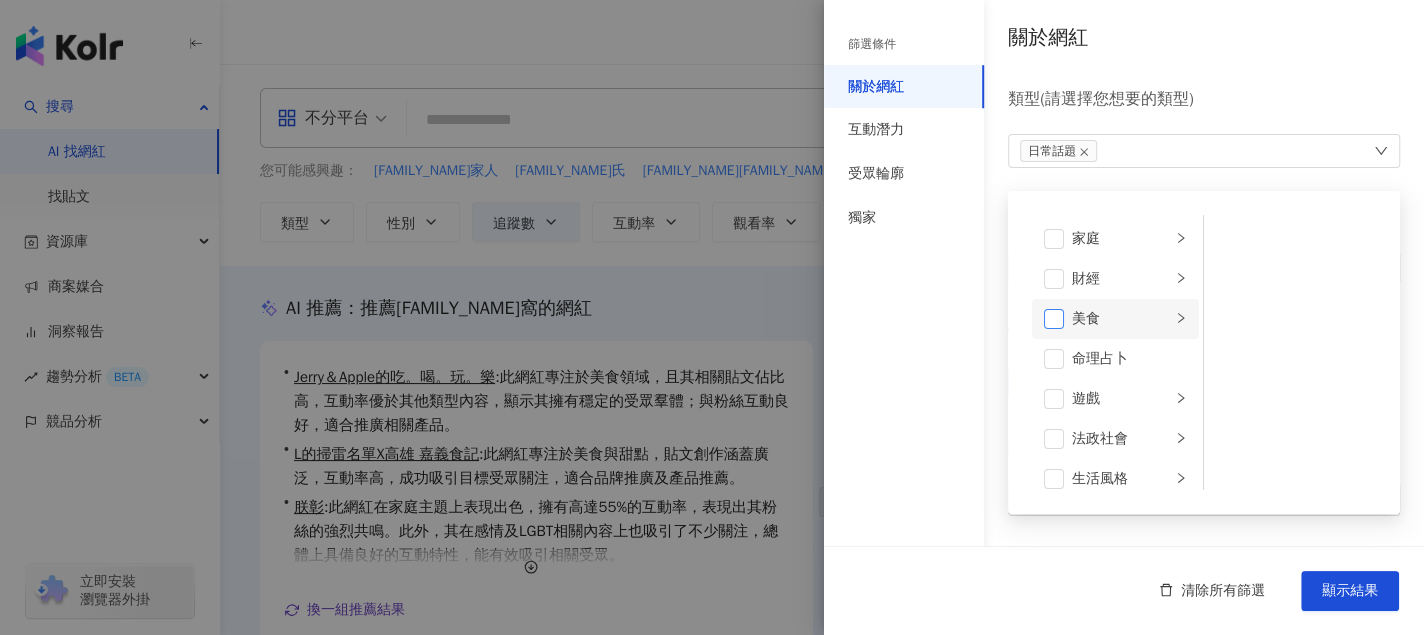 click at bounding box center (1054, 319) 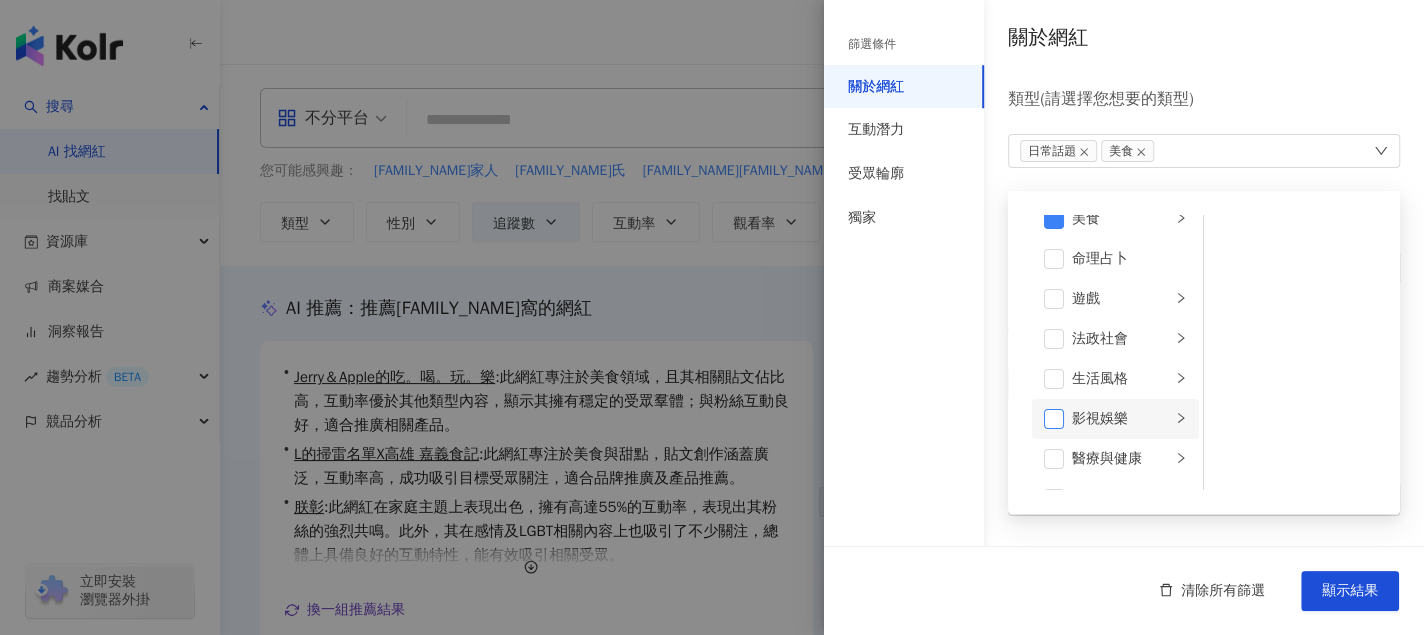 scroll, scrollTop: 400, scrollLeft: 0, axis: vertical 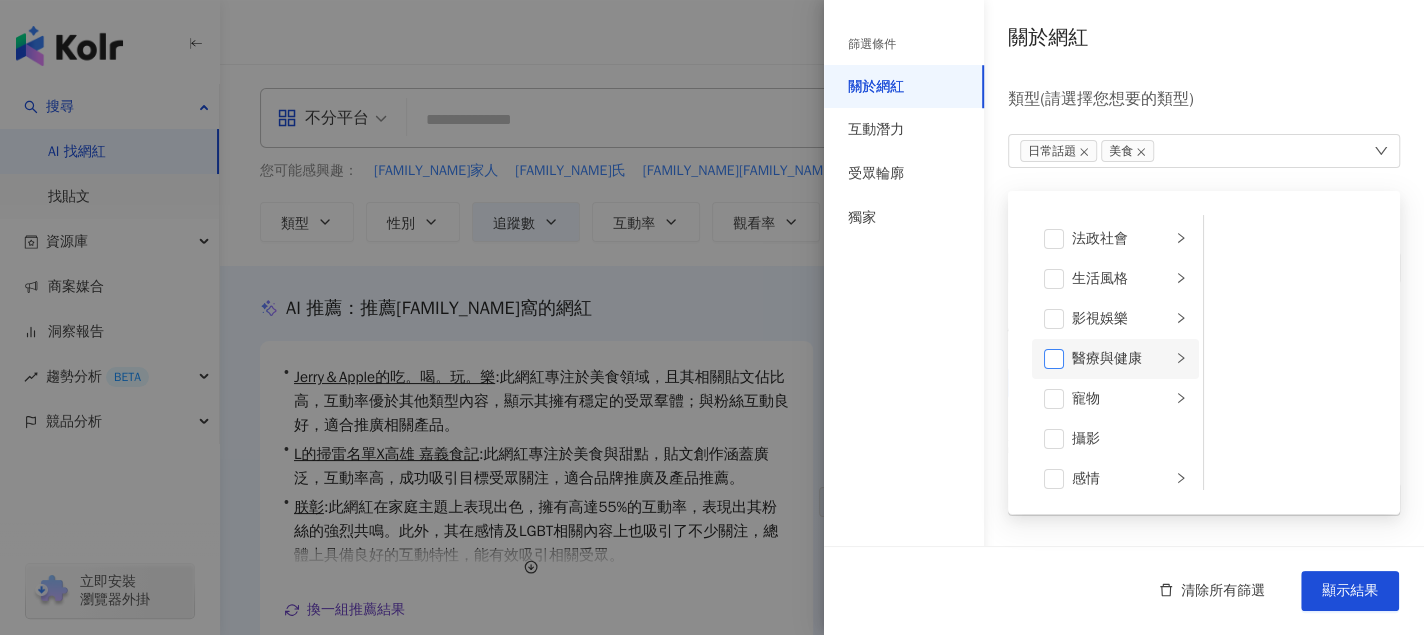 click at bounding box center (1054, 359) 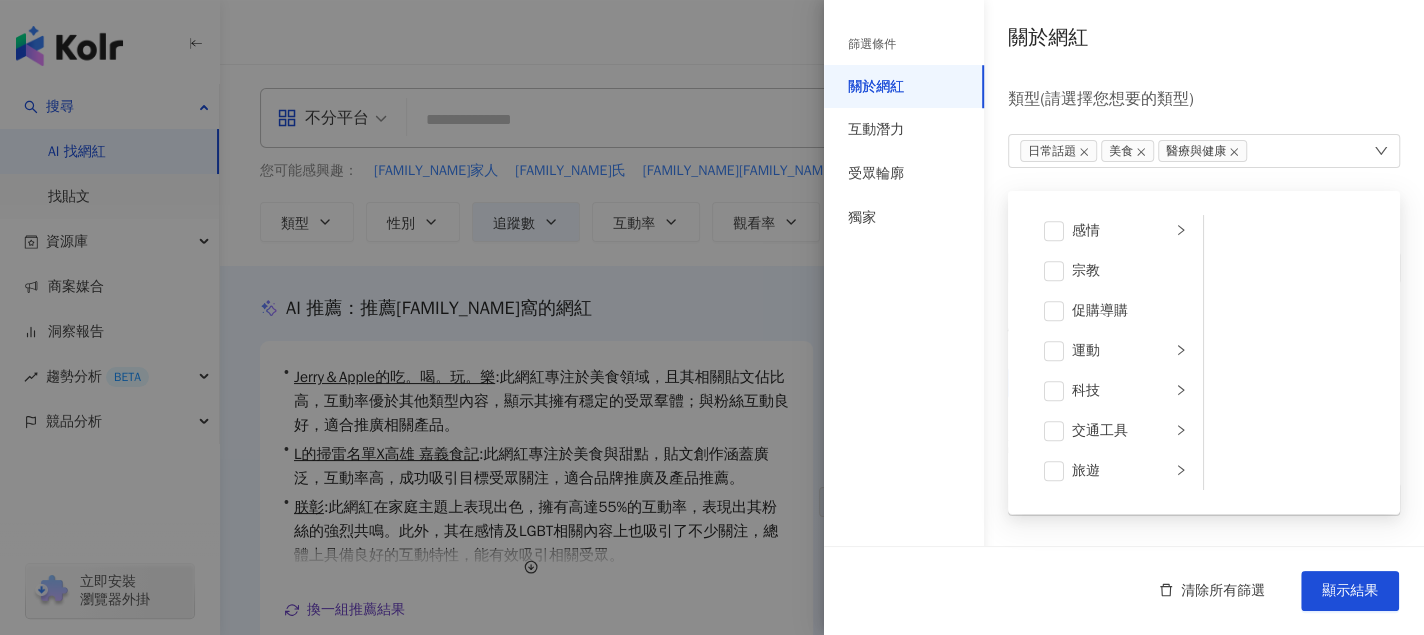 scroll, scrollTop: 692, scrollLeft: 0, axis: vertical 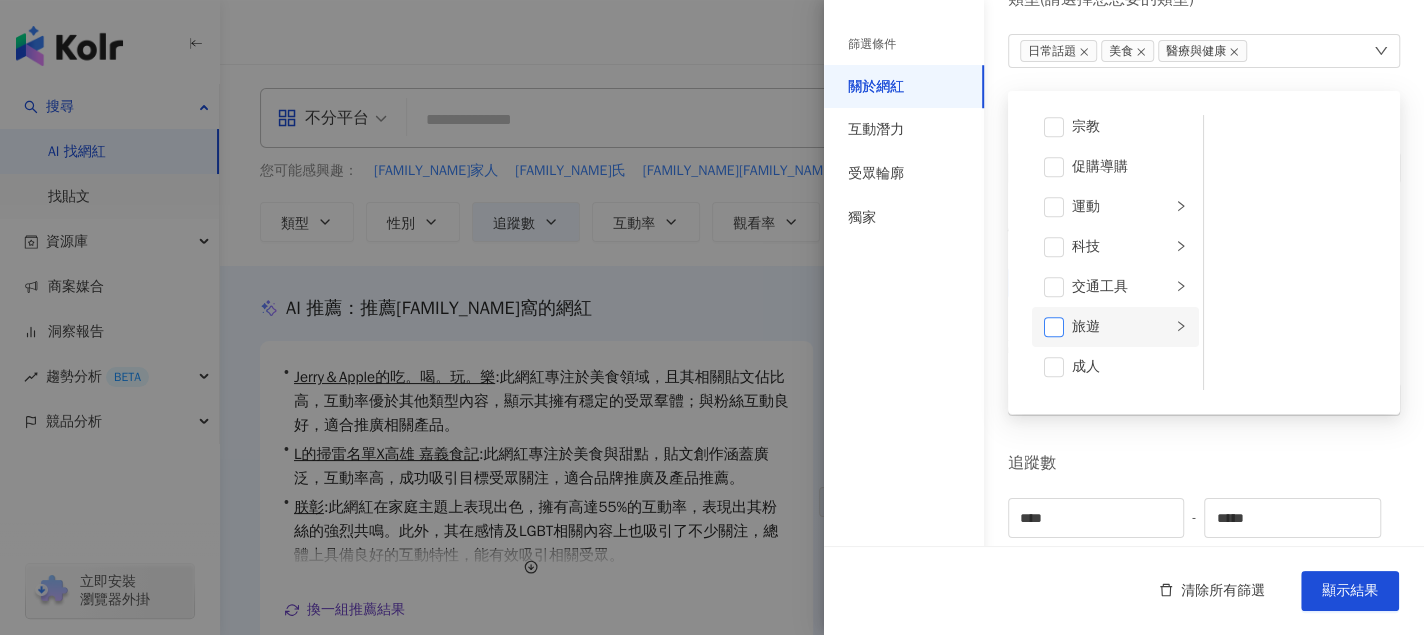 click at bounding box center (1054, 327) 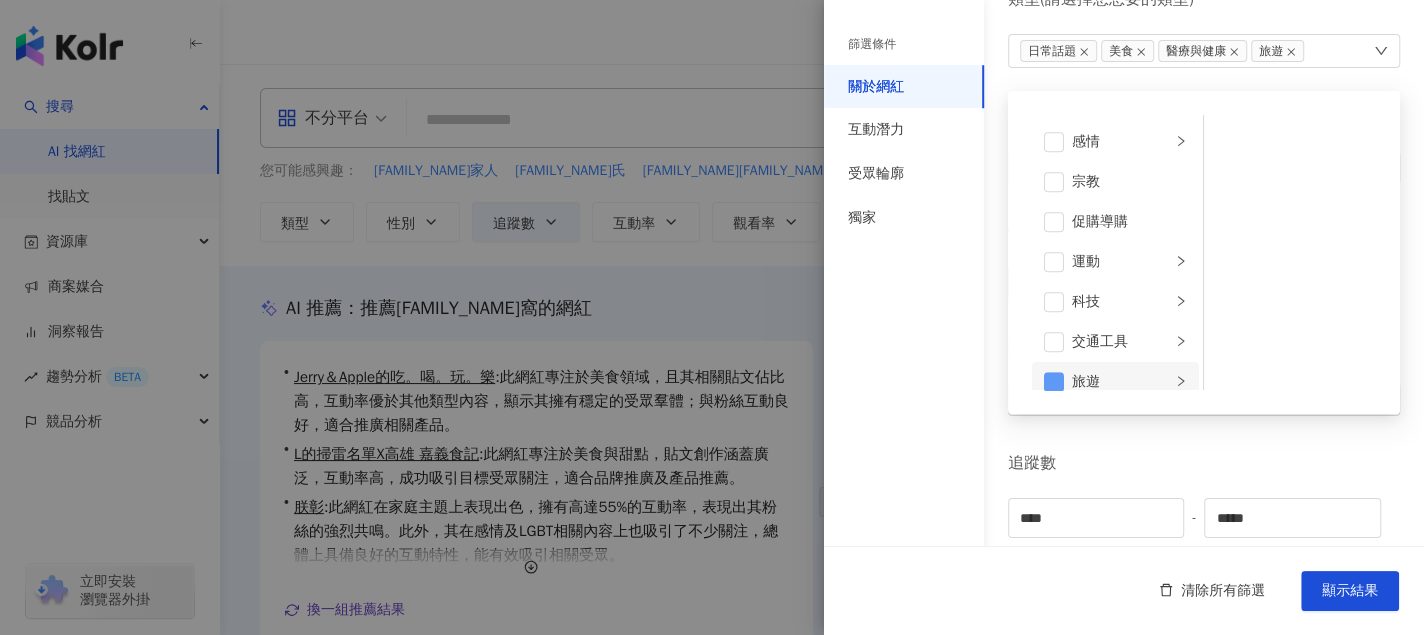 scroll, scrollTop: 593, scrollLeft: 0, axis: vertical 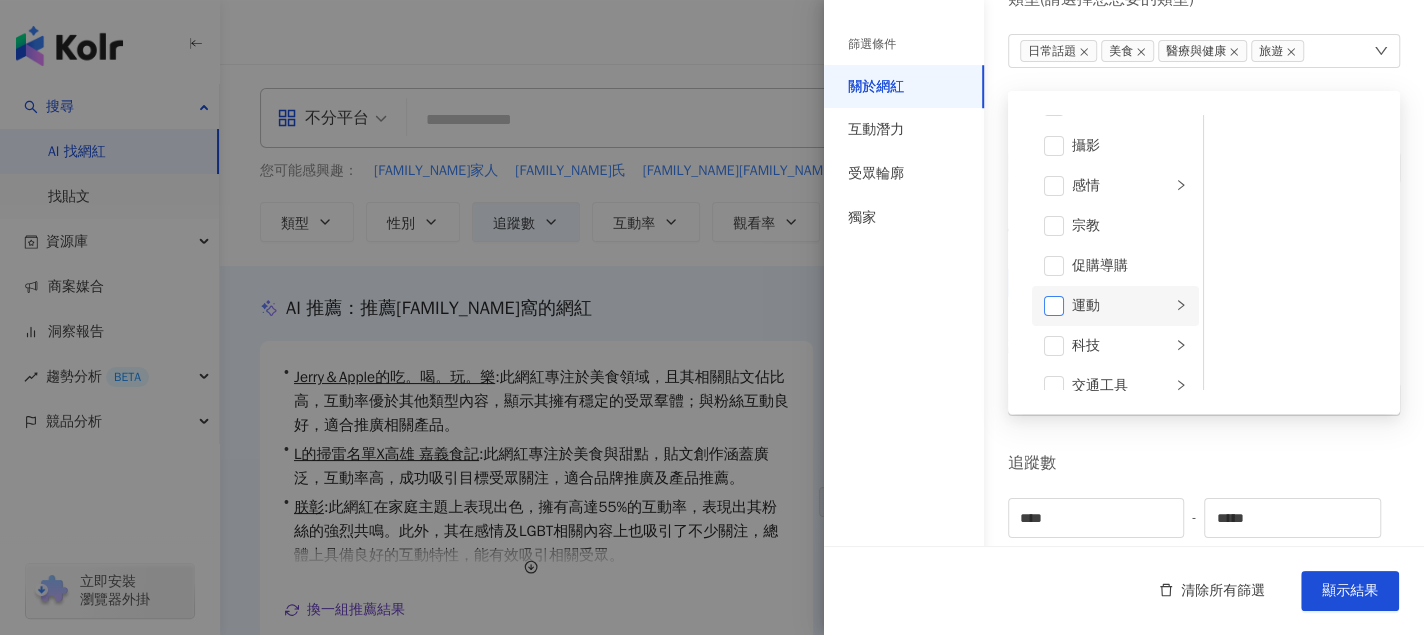 click at bounding box center [1054, 306] 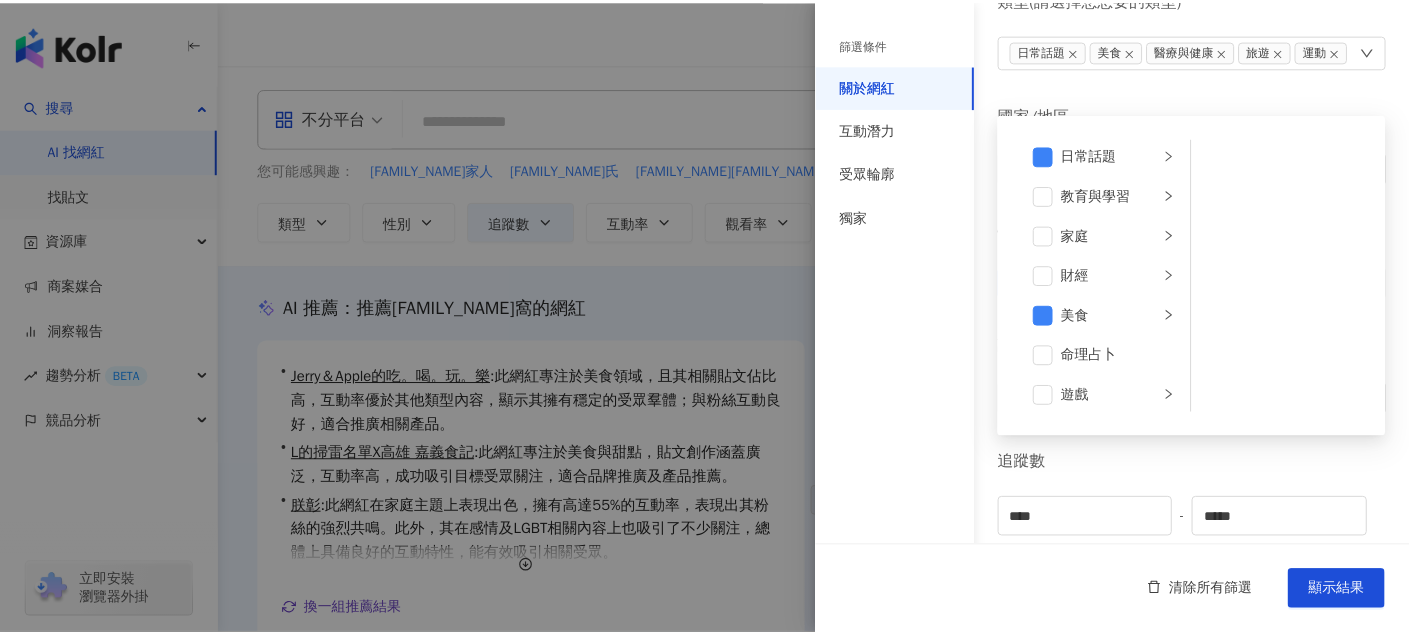scroll, scrollTop: 0, scrollLeft: 0, axis: both 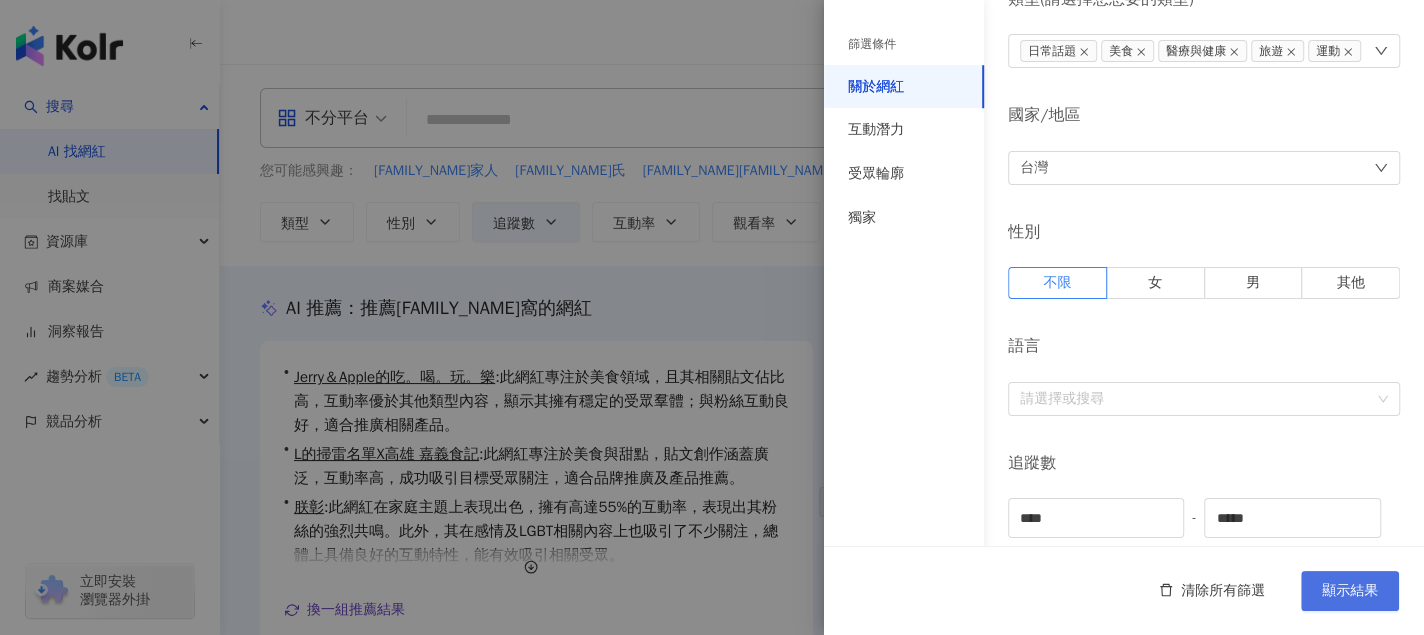 click on "顯示結果" at bounding box center (1350, 591) 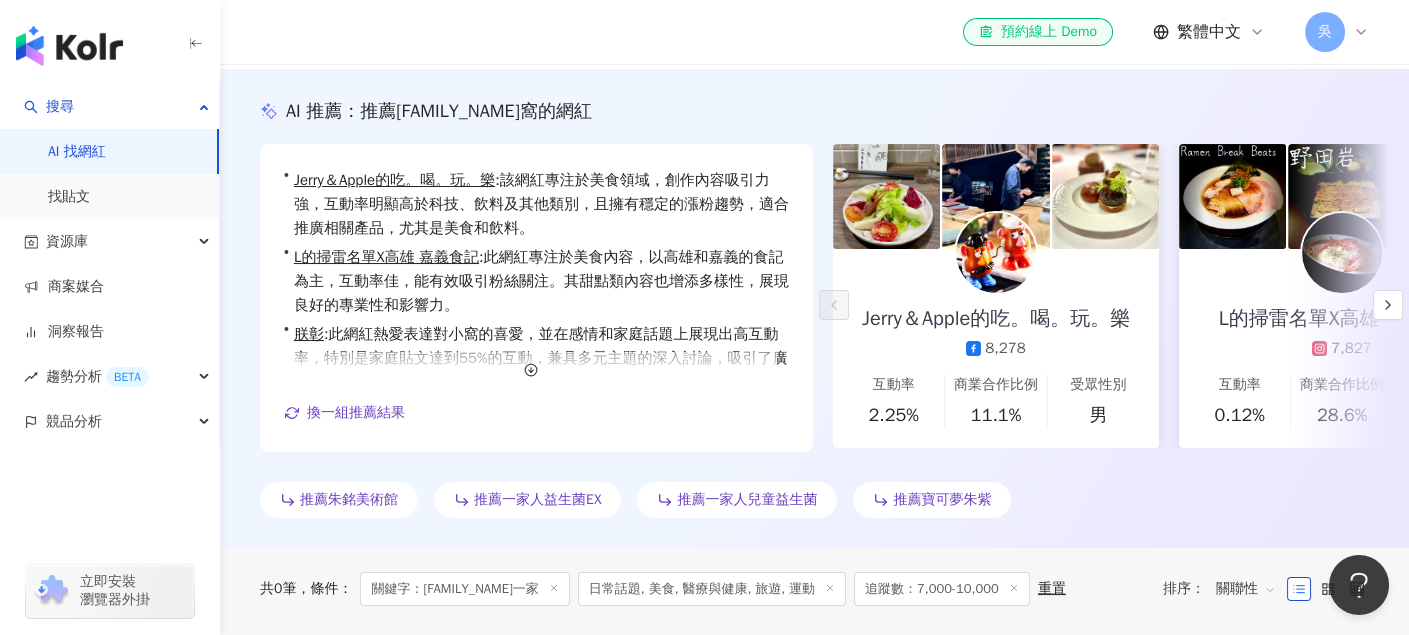 scroll, scrollTop: 200, scrollLeft: 0, axis: vertical 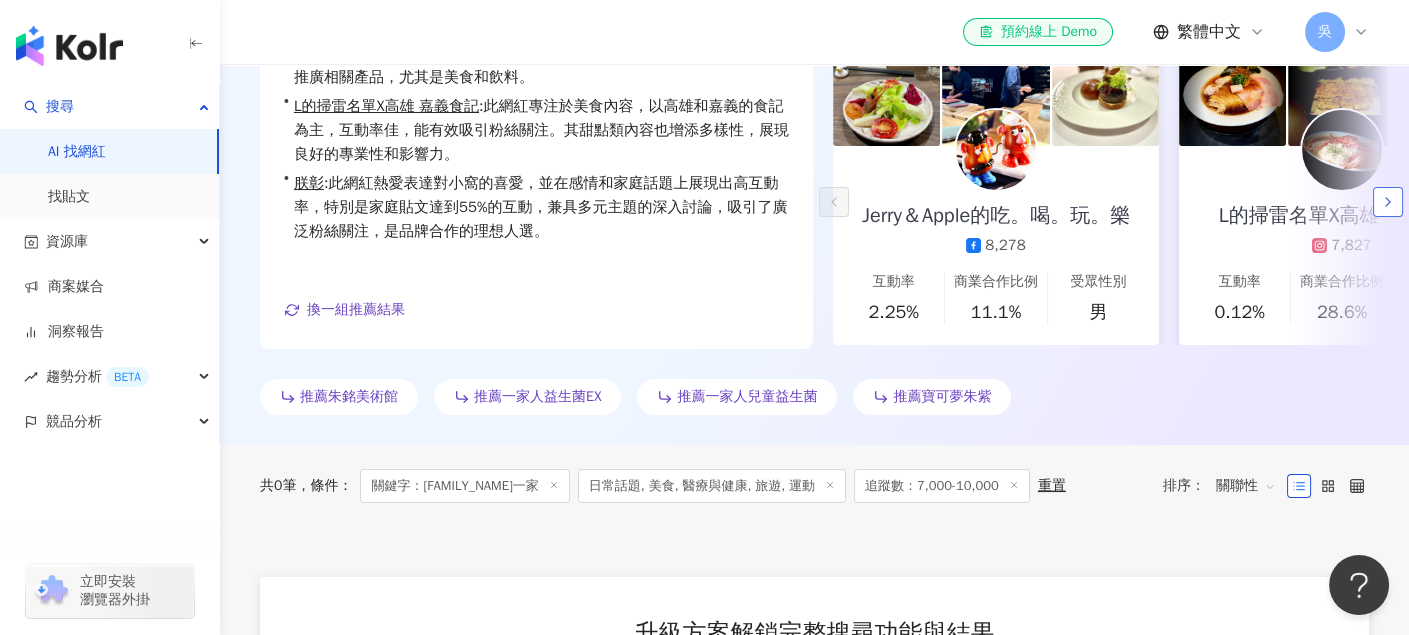 click at bounding box center [1388, 202] 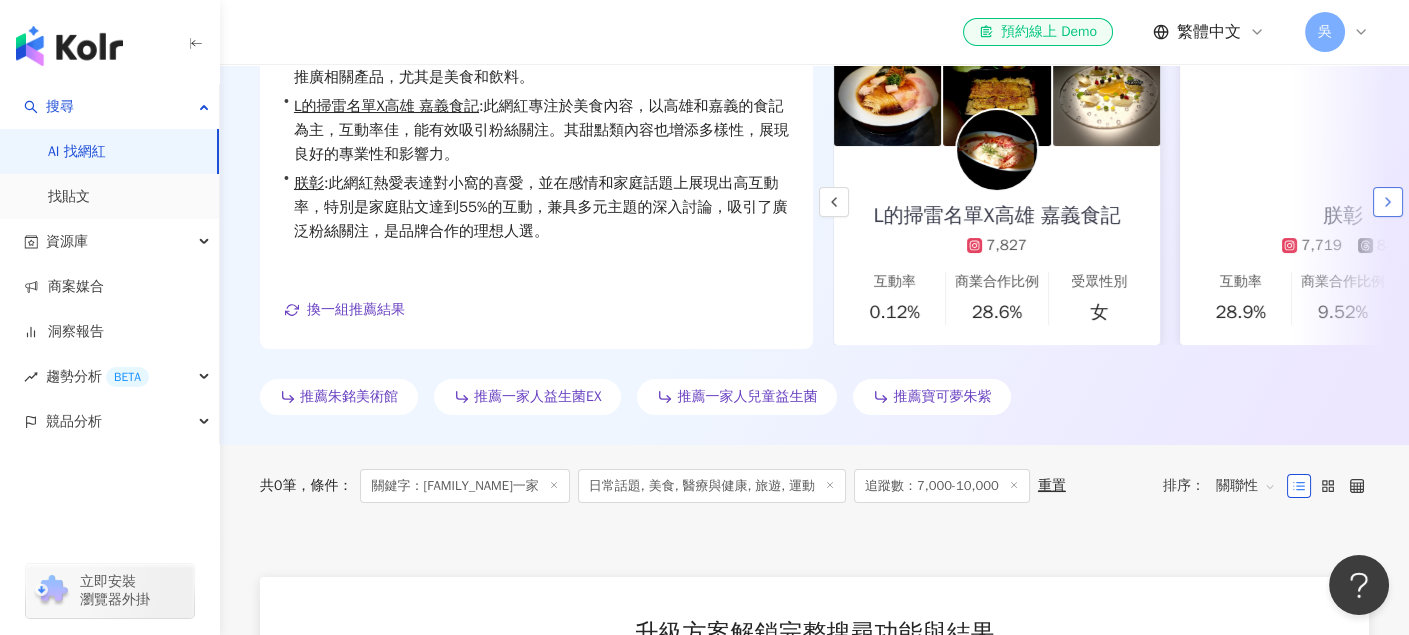 scroll, scrollTop: 0, scrollLeft: 345, axis: horizontal 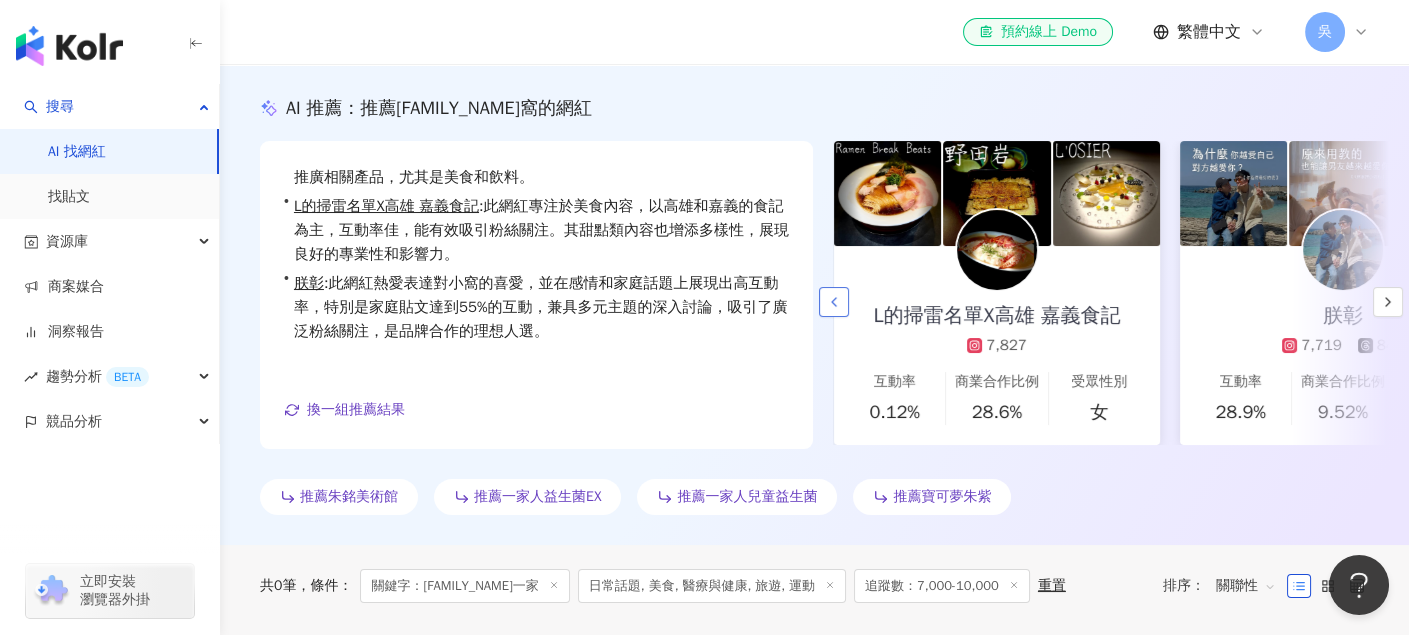 click 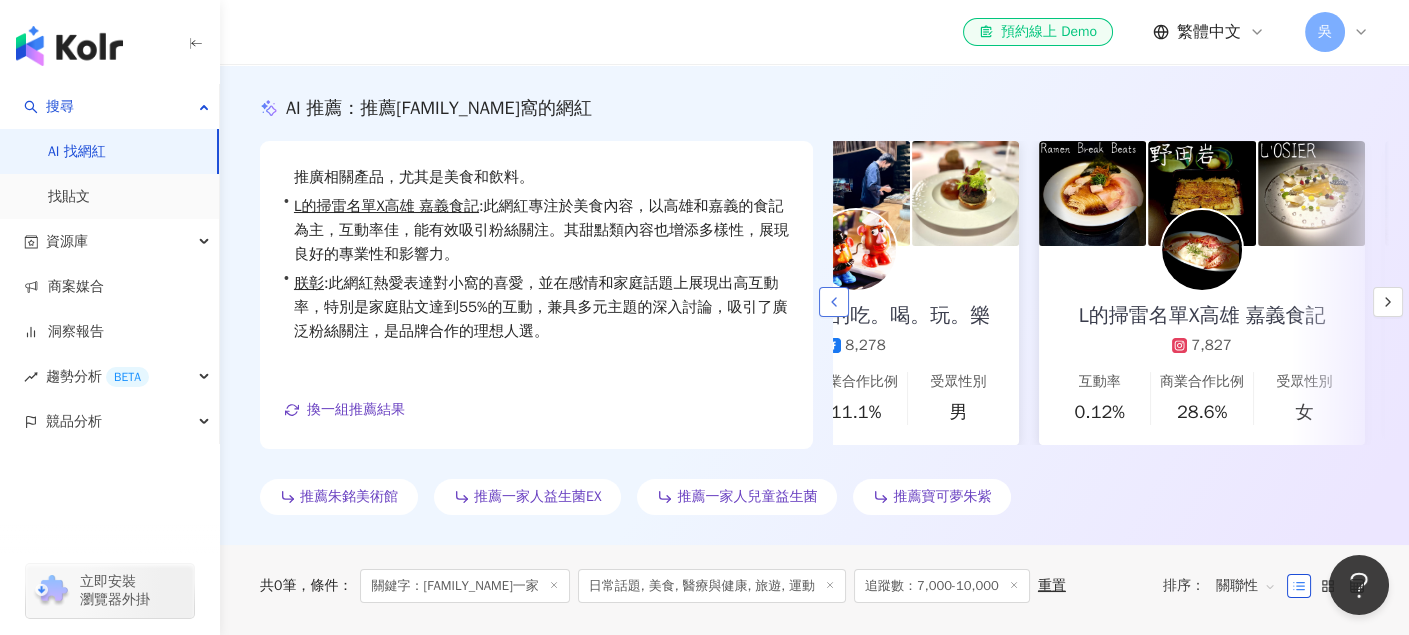 scroll, scrollTop: 0, scrollLeft: 0, axis: both 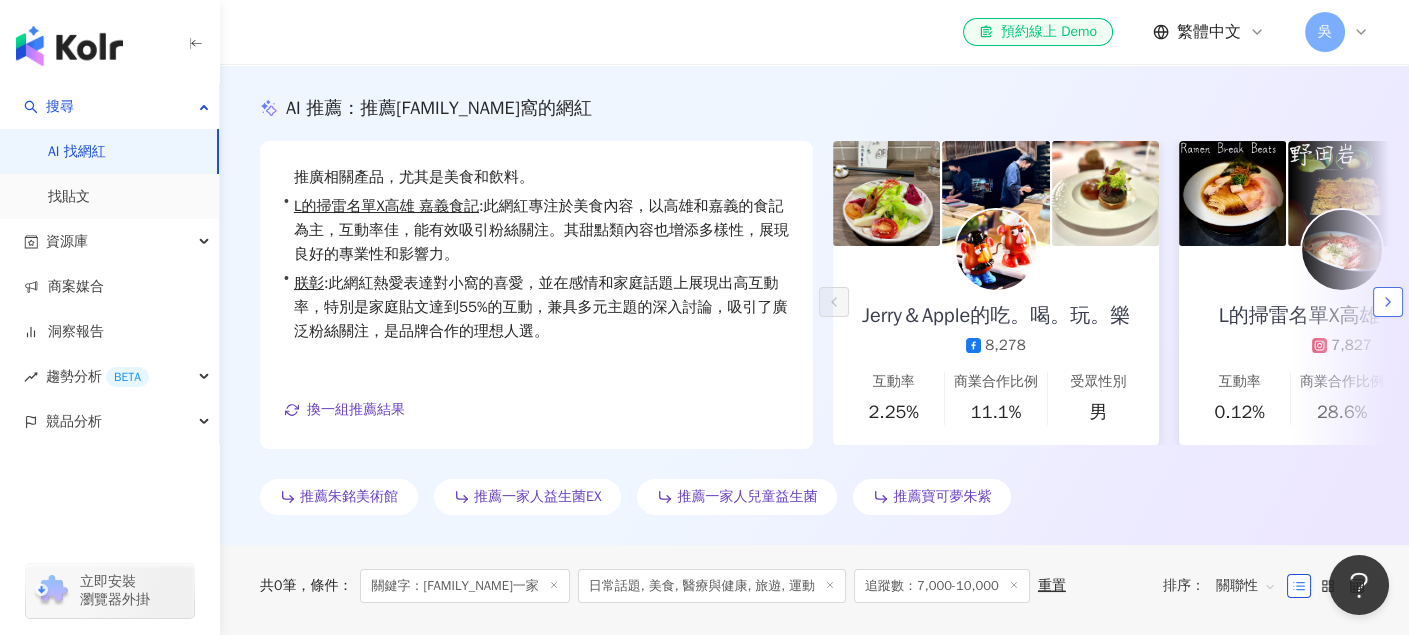 click 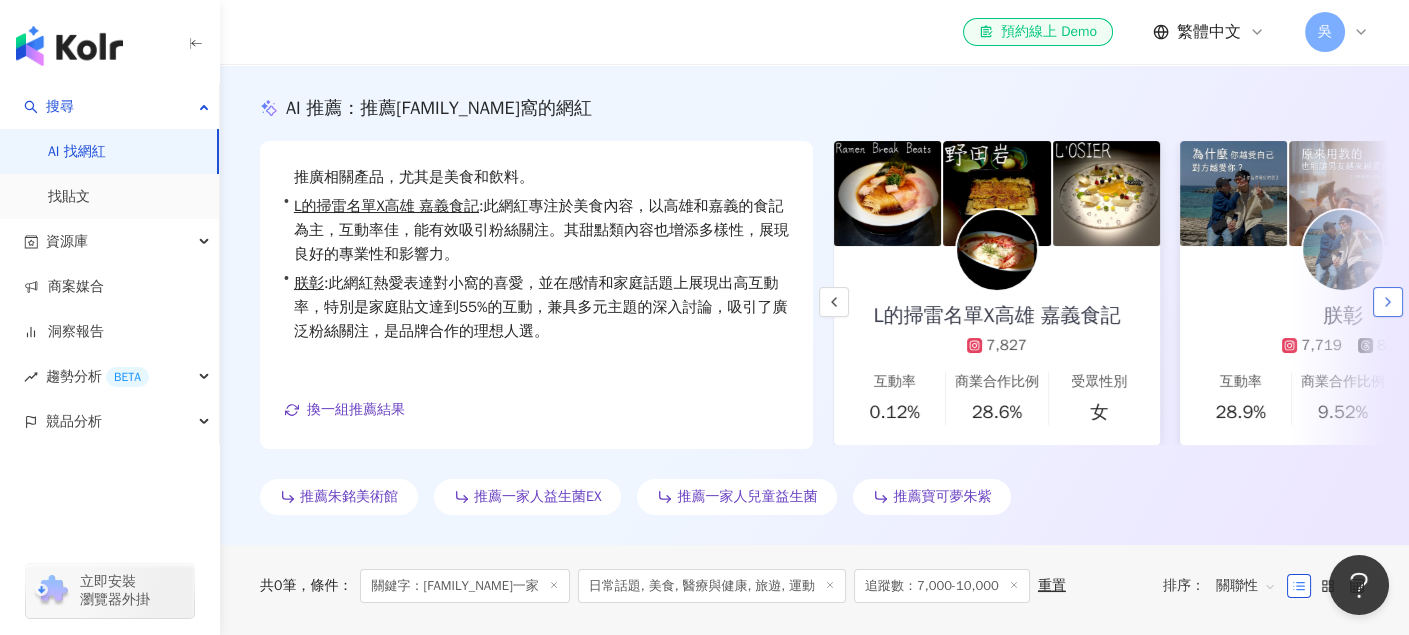 click 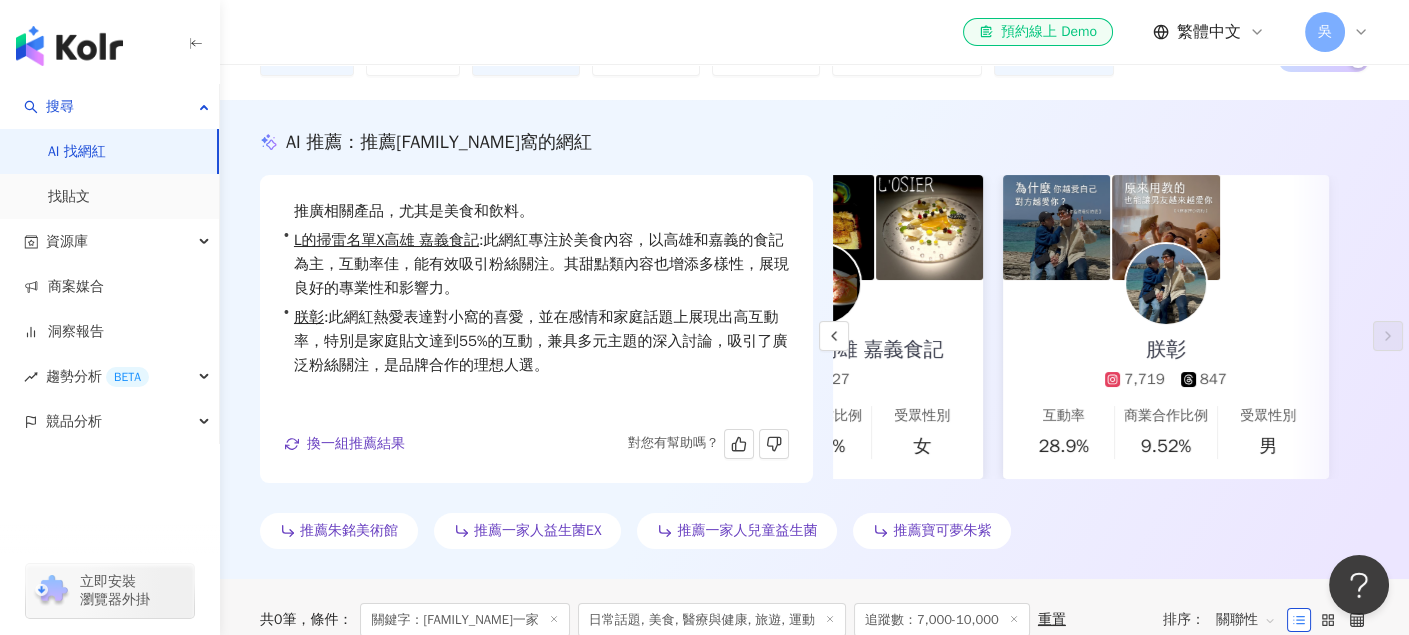 scroll, scrollTop: 158, scrollLeft: 0, axis: vertical 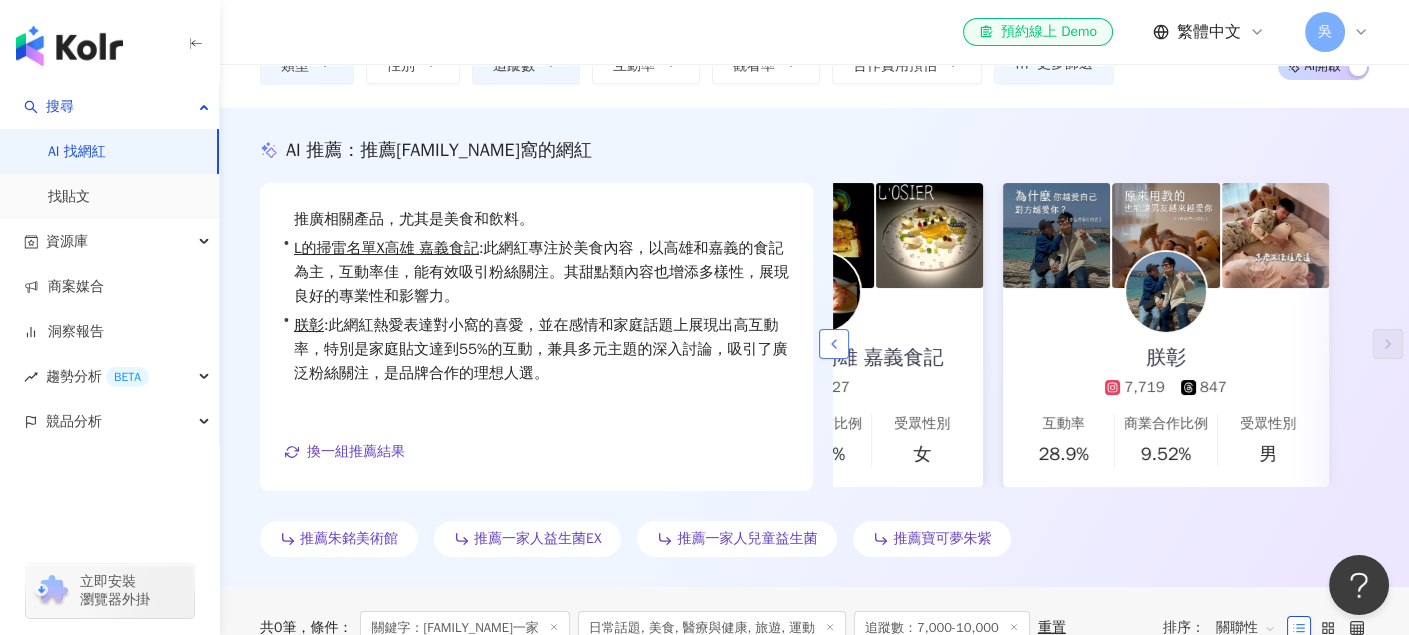 click 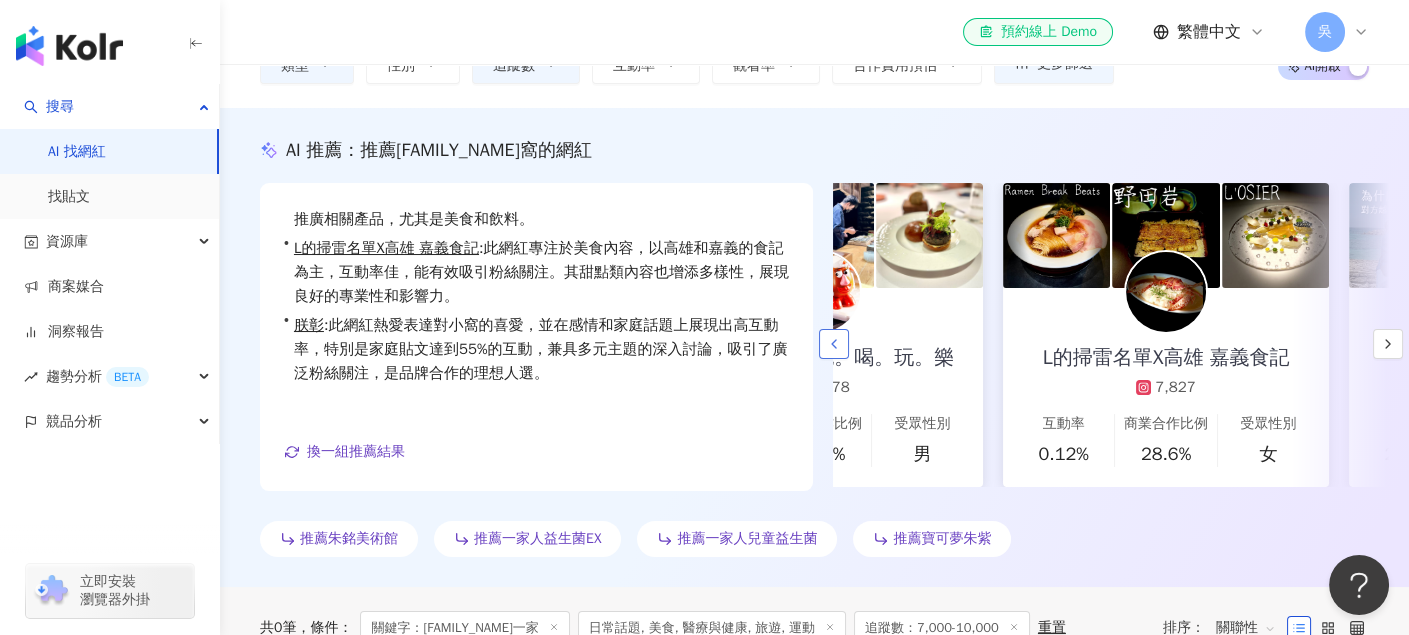 click 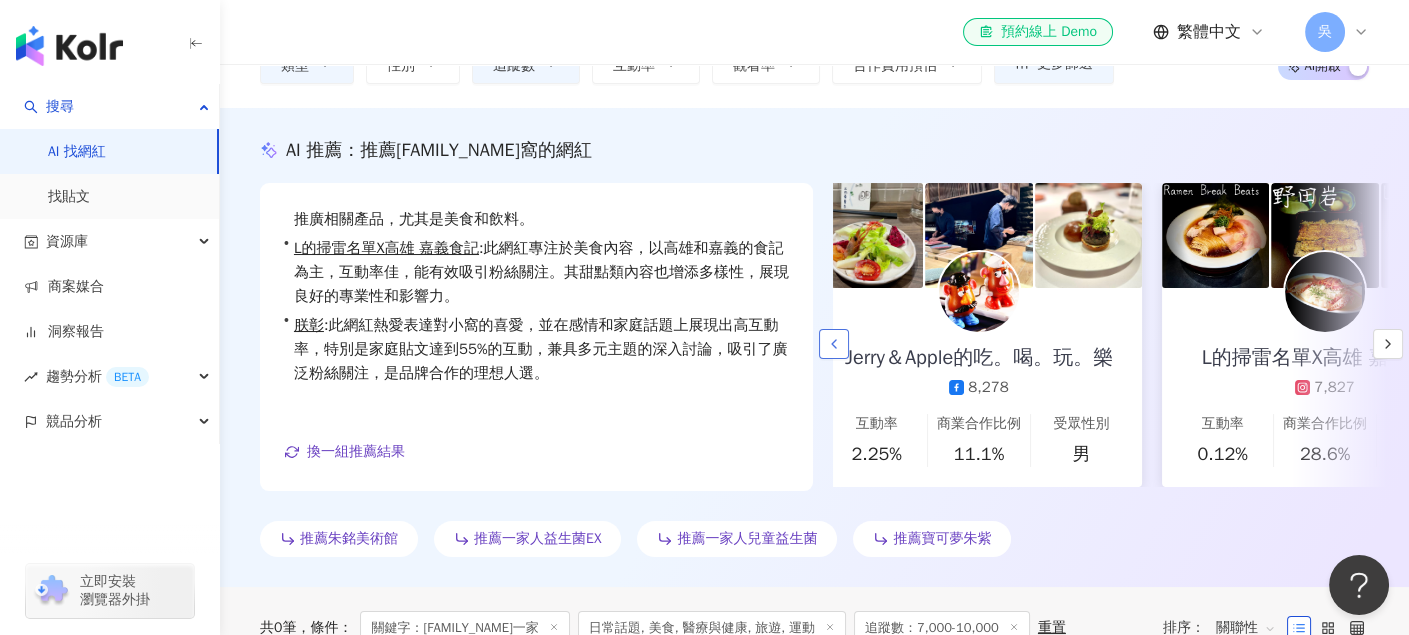 scroll, scrollTop: 0, scrollLeft: 0, axis: both 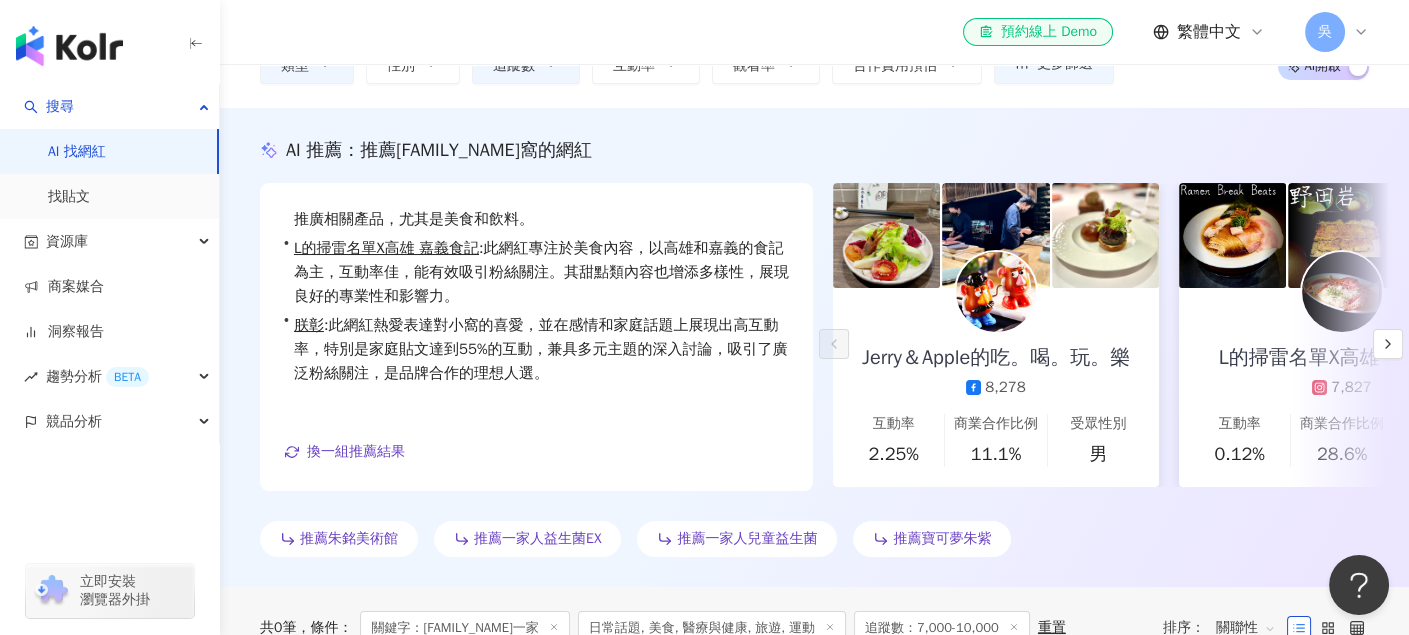 click at bounding box center (830, 628) 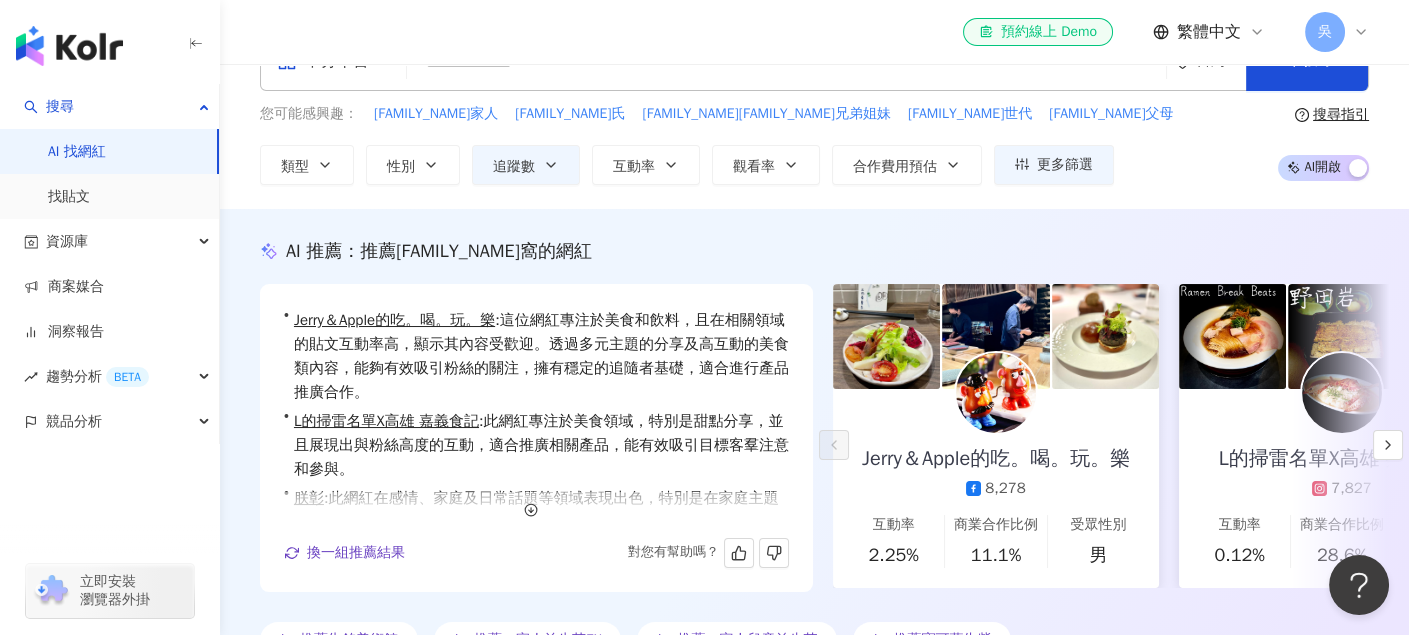 scroll, scrollTop: 100, scrollLeft: 0, axis: vertical 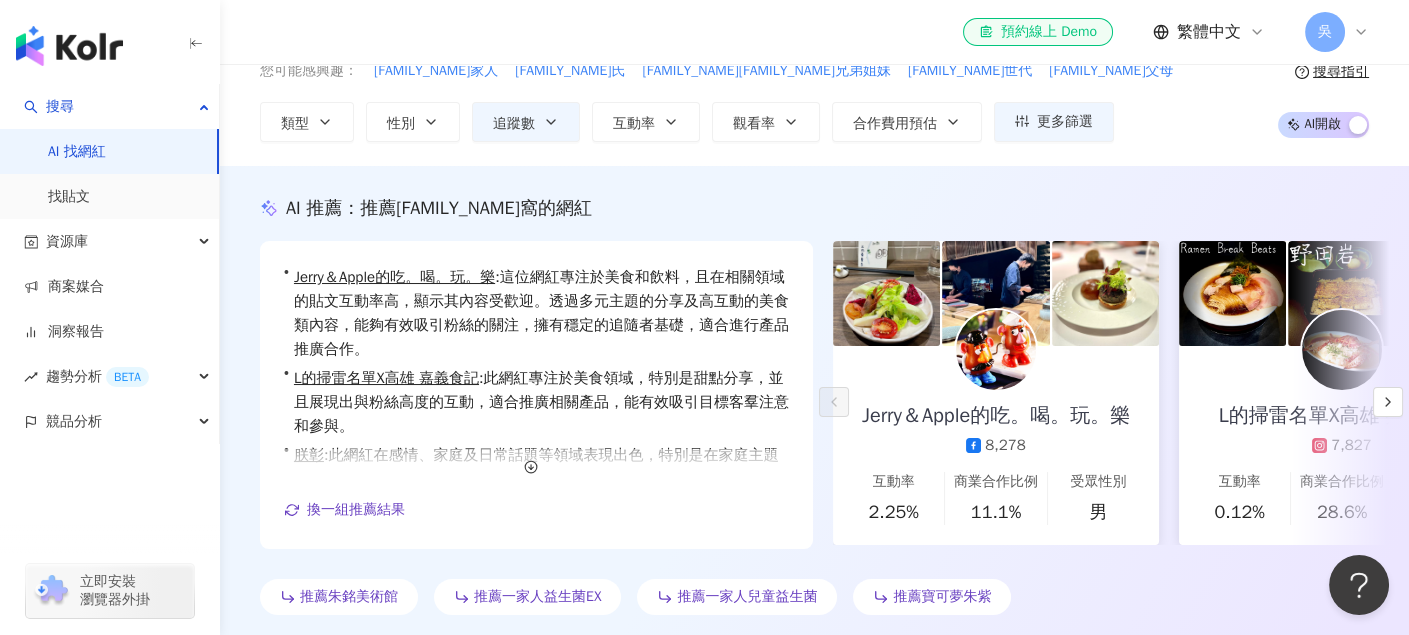 click on "Jerry＆Apple的吃。喝。玩。樂" at bounding box center (996, 416) 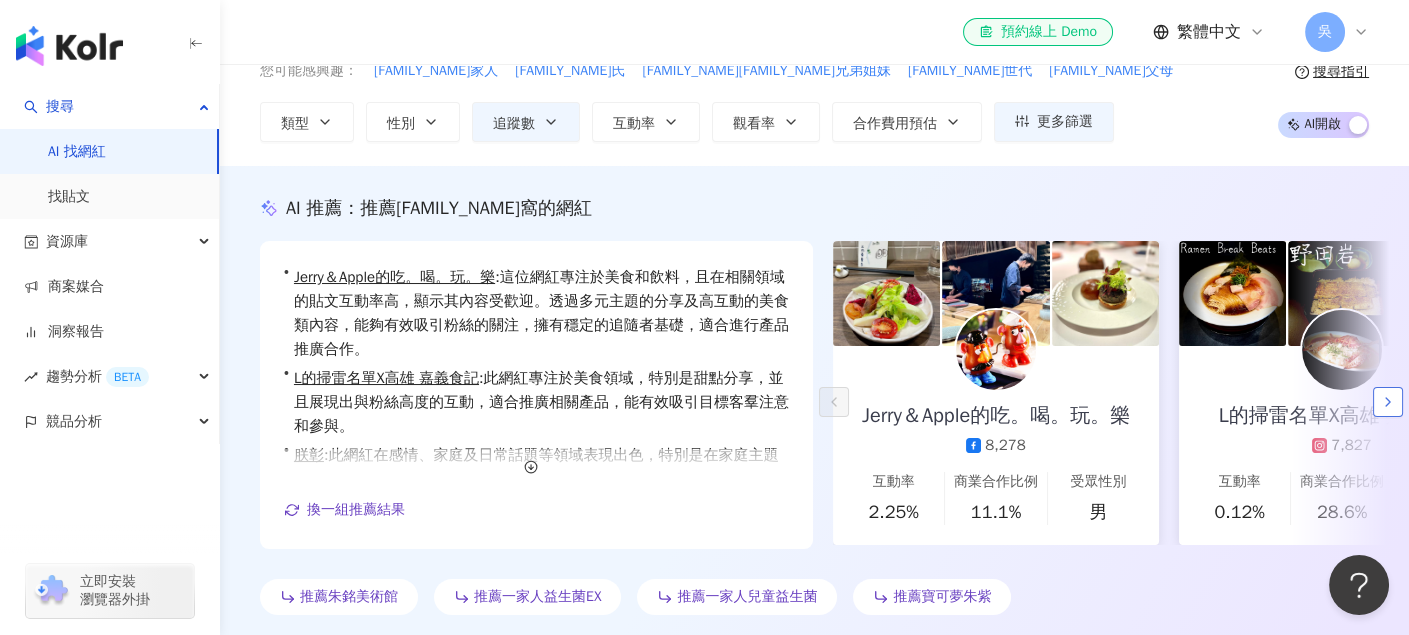 click at bounding box center [1388, 402] 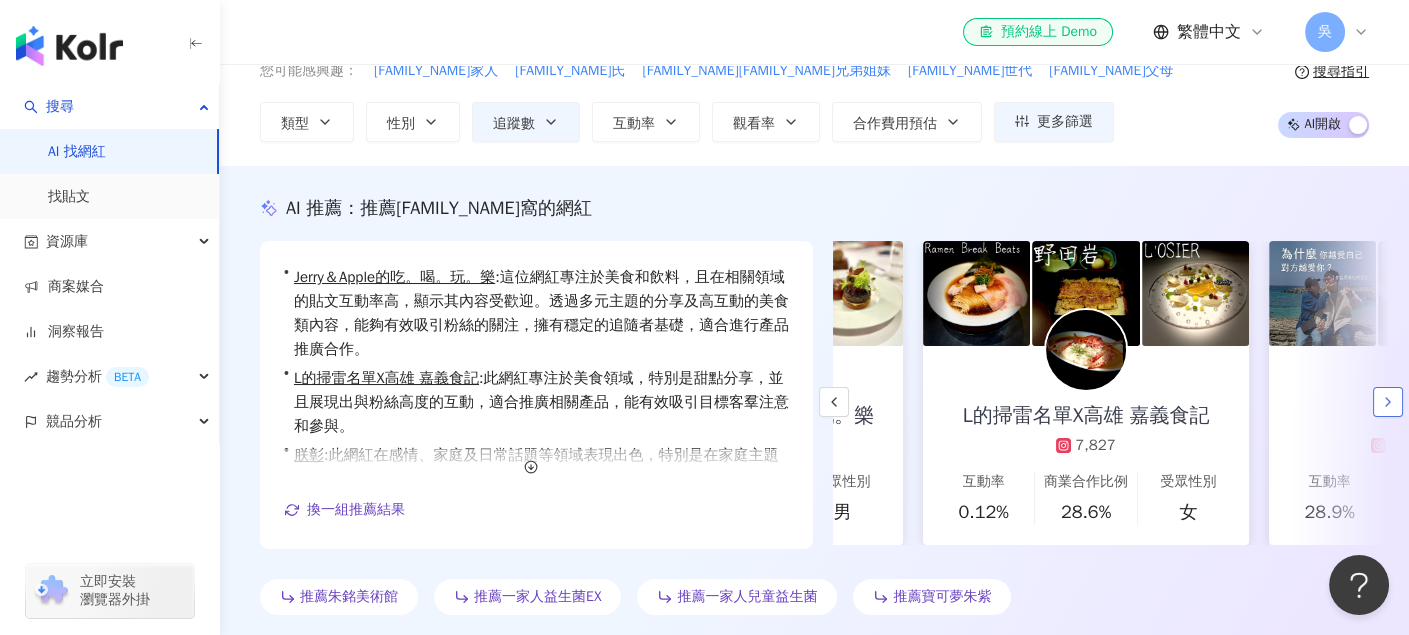 scroll, scrollTop: 0, scrollLeft: 345, axis: horizontal 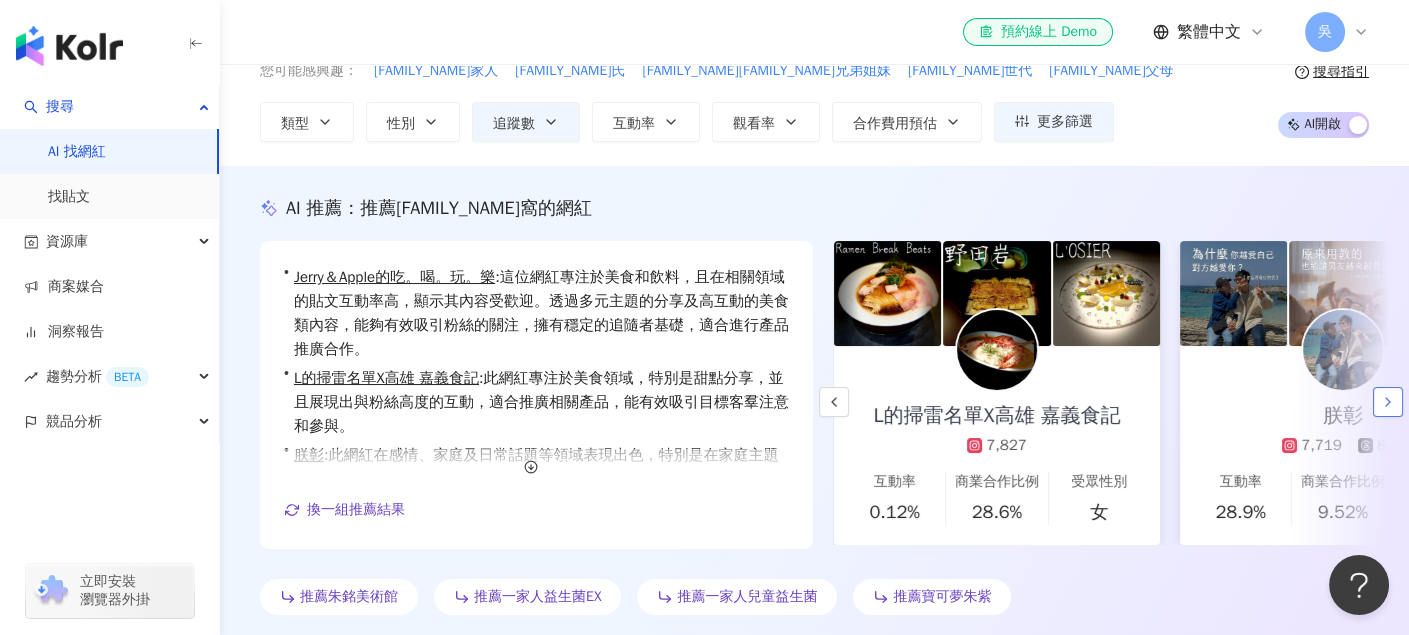 click at bounding box center (1388, 402) 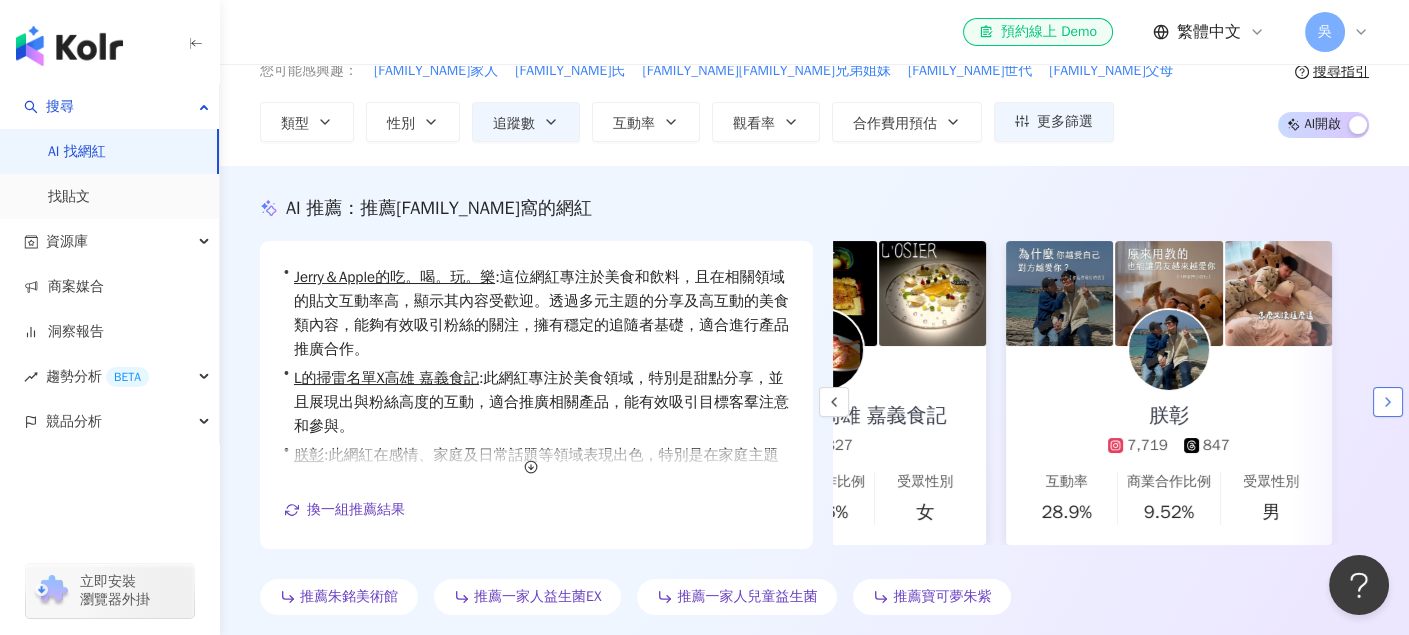 scroll, scrollTop: 0, scrollLeft: 522, axis: horizontal 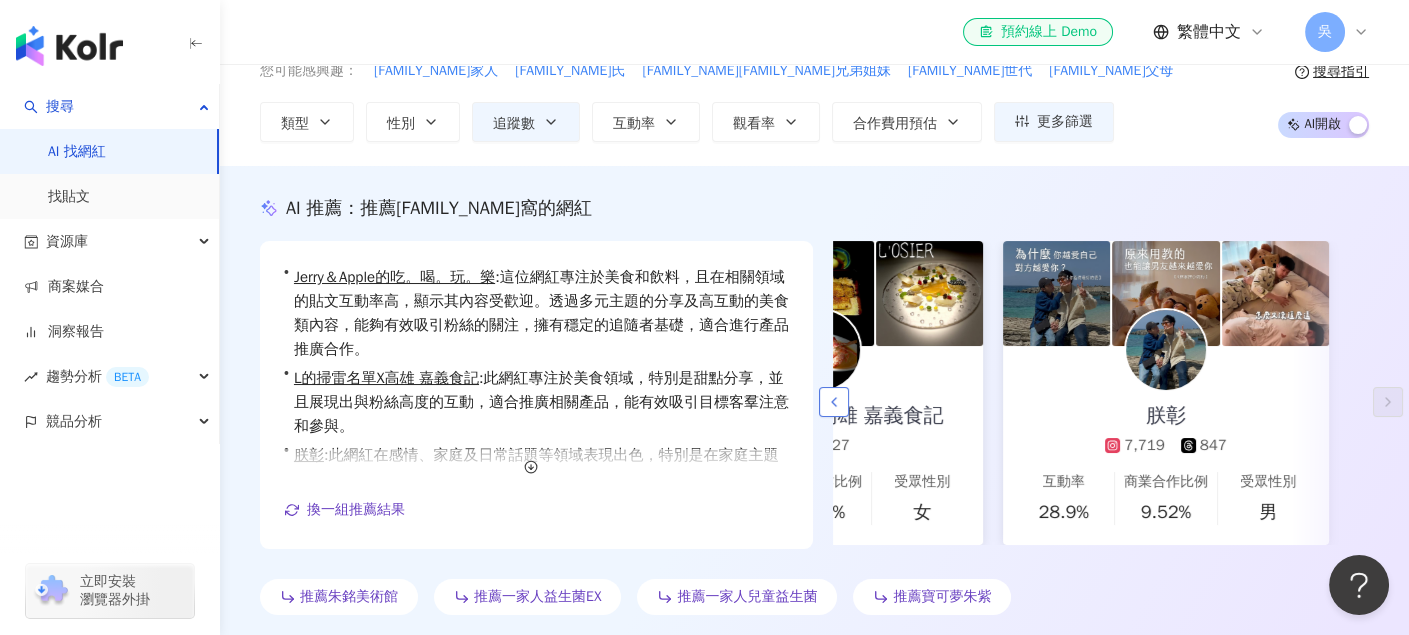 click at bounding box center [834, 402] 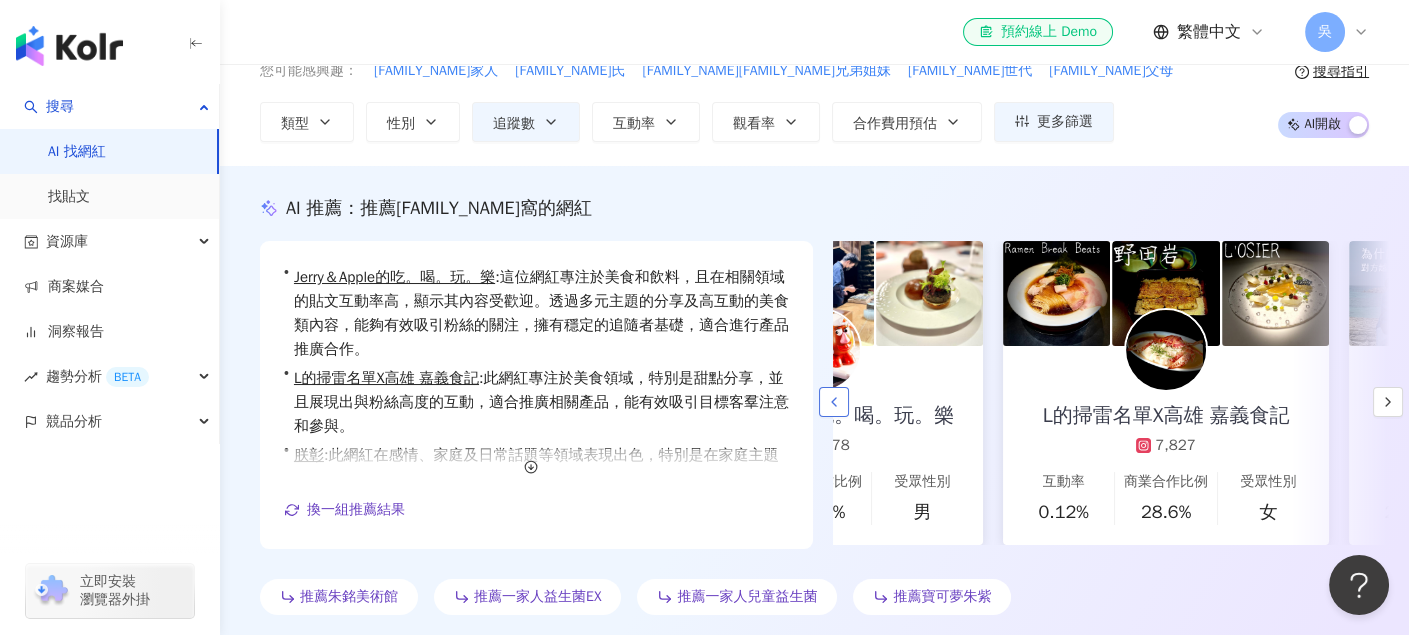 click at bounding box center [834, 402] 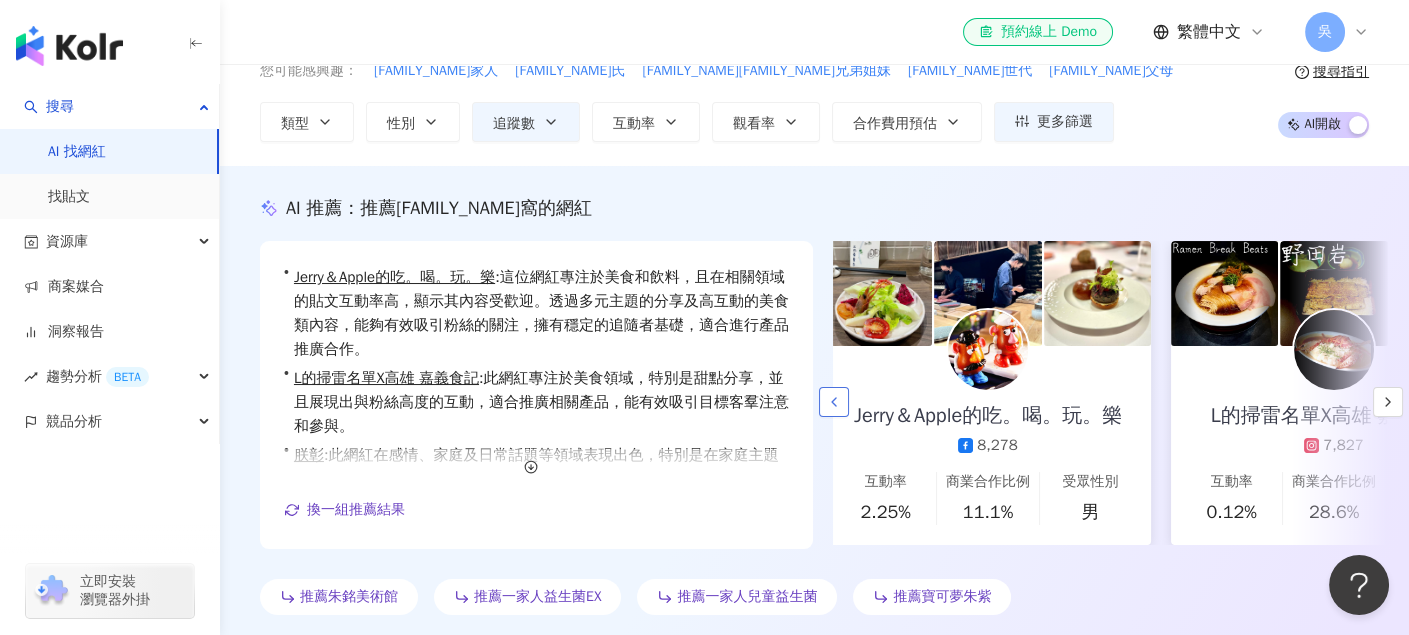 scroll, scrollTop: 0, scrollLeft: 0, axis: both 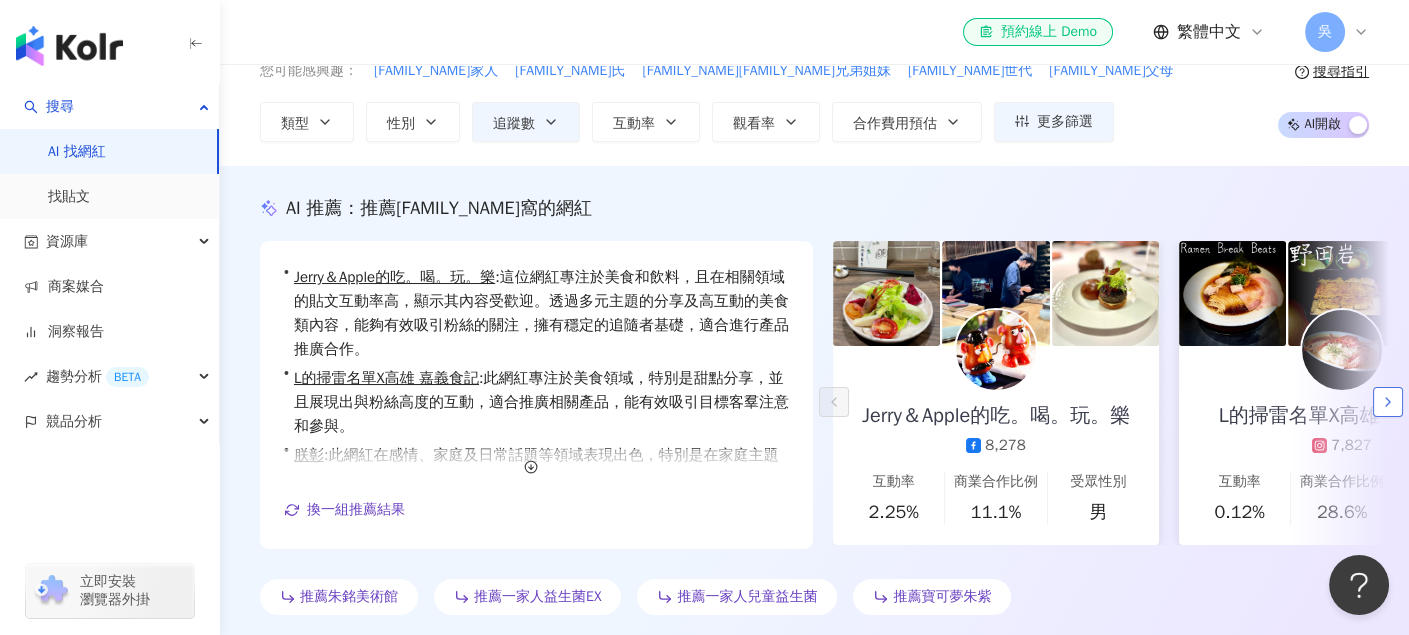 click at bounding box center [1388, 402] 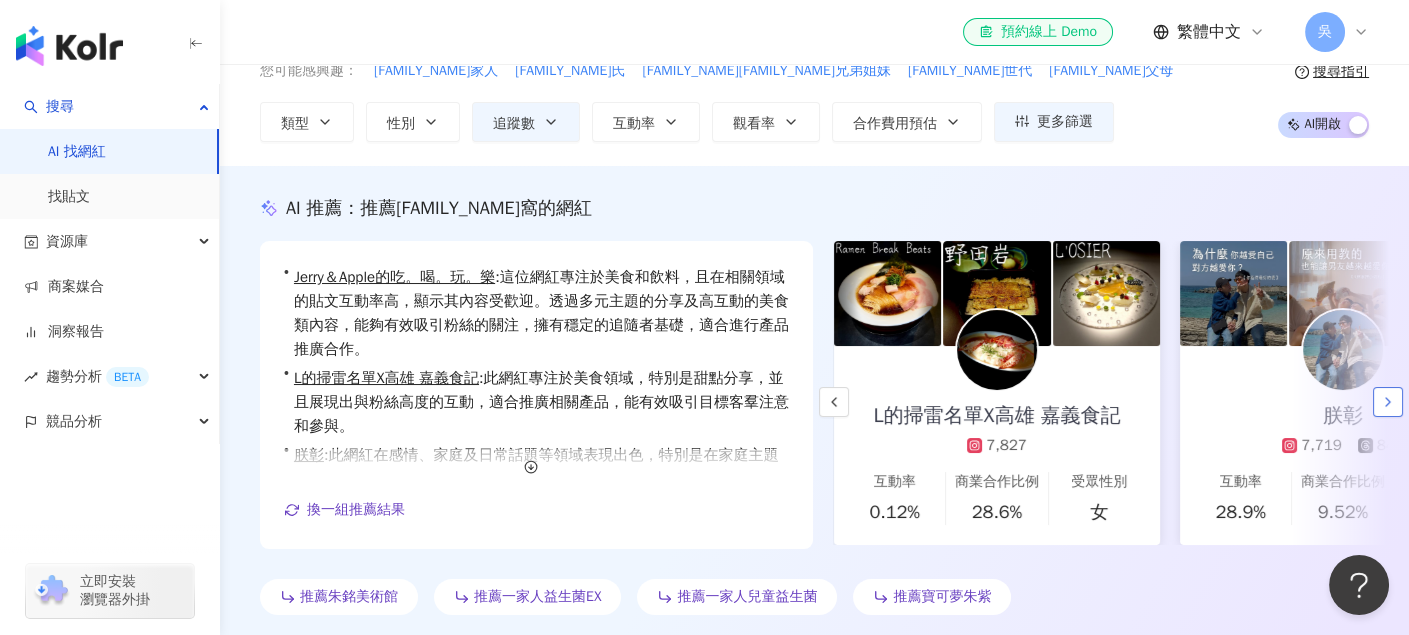 click at bounding box center [1388, 402] 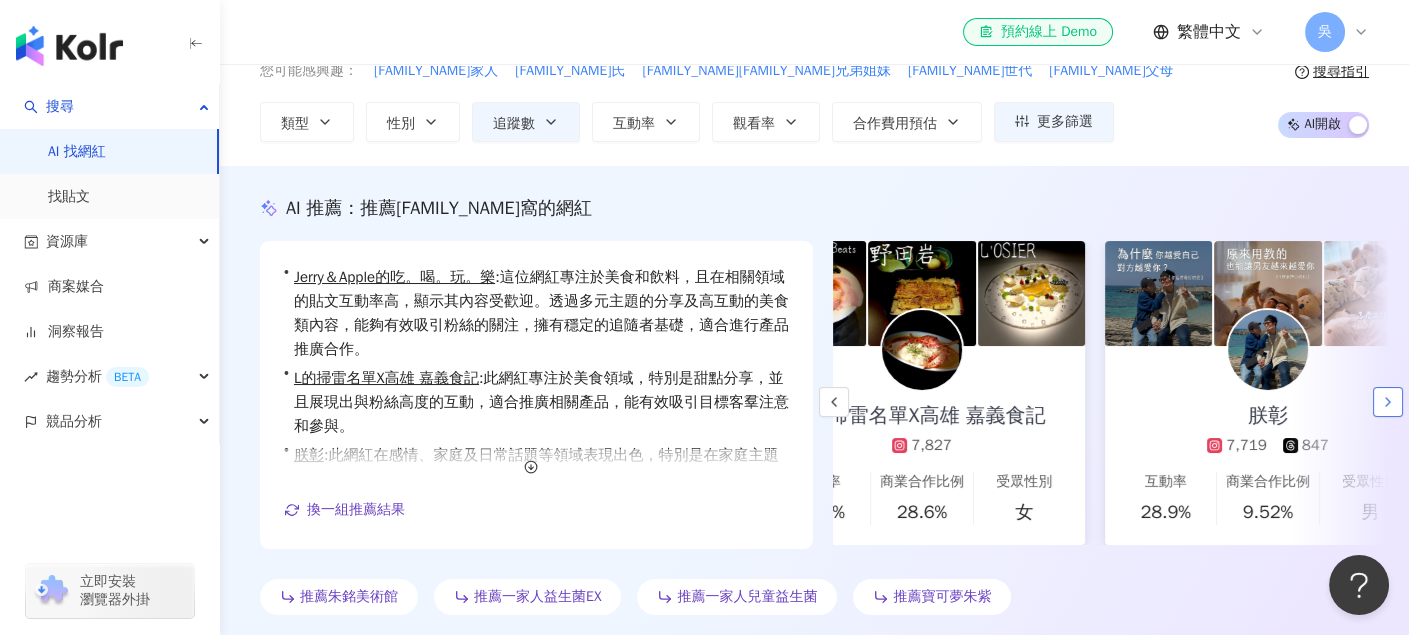 scroll, scrollTop: 0, scrollLeft: 522, axis: horizontal 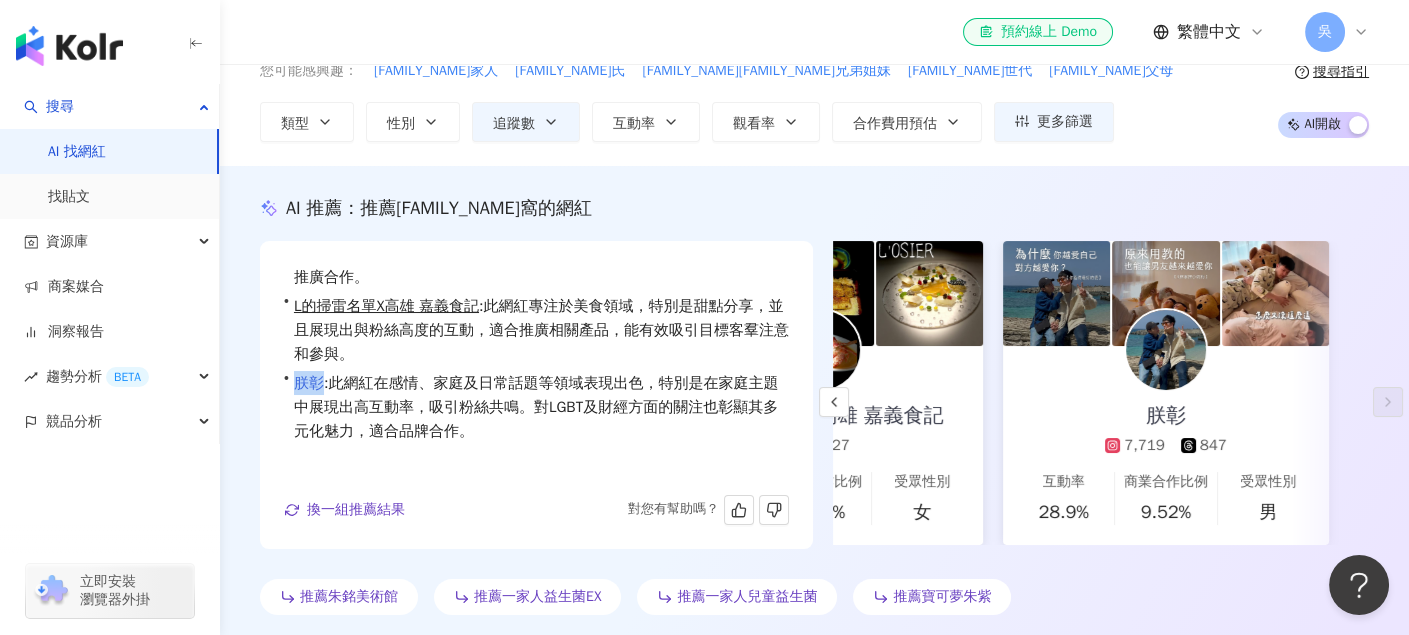 drag, startPoint x: 301, startPoint y: 384, endPoint x: 328, endPoint y: 383, distance: 27.018513 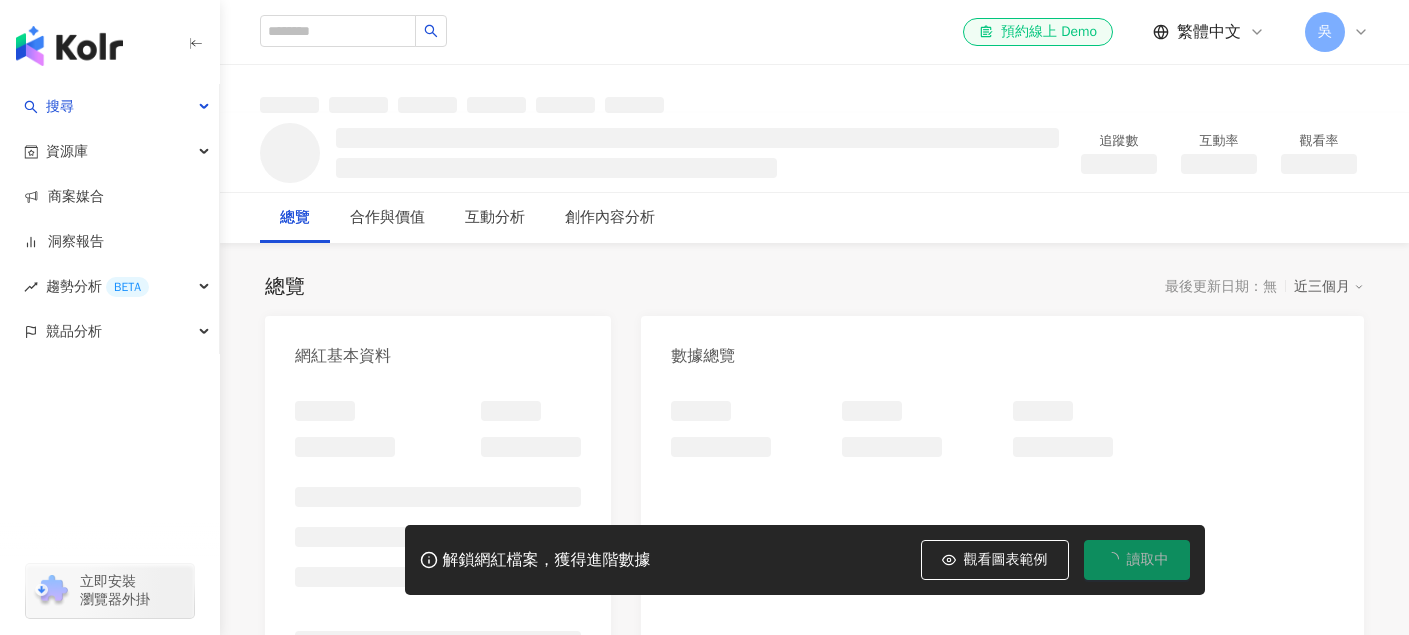scroll, scrollTop: 0, scrollLeft: 0, axis: both 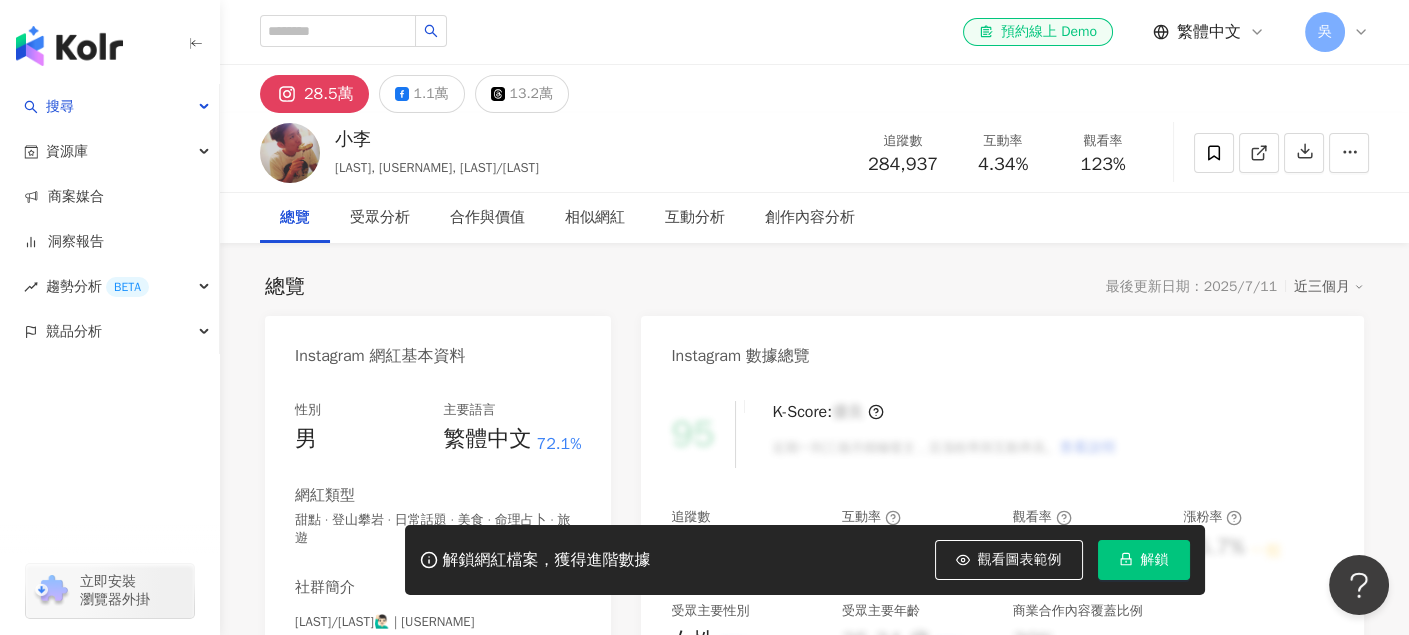 click on "解鎖" at bounding box center [1155, 560] 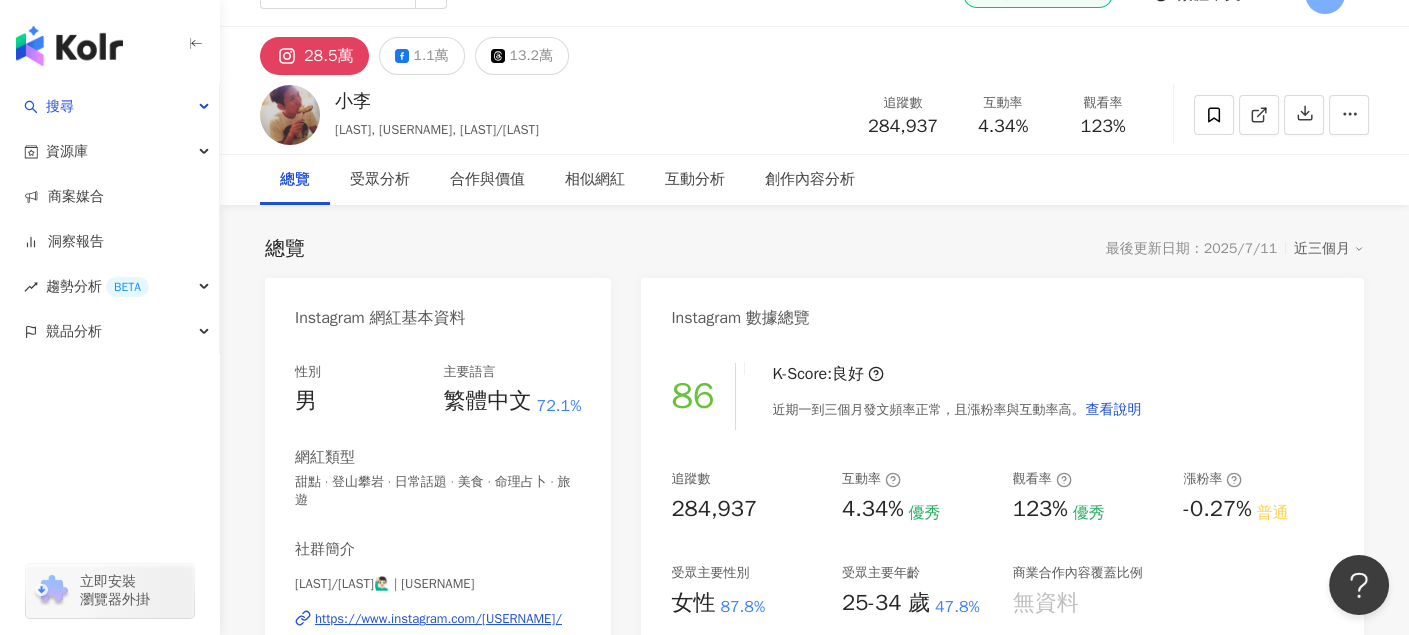 scroll, scrollTop: 100, scrollLeft: 0, axis: vertical 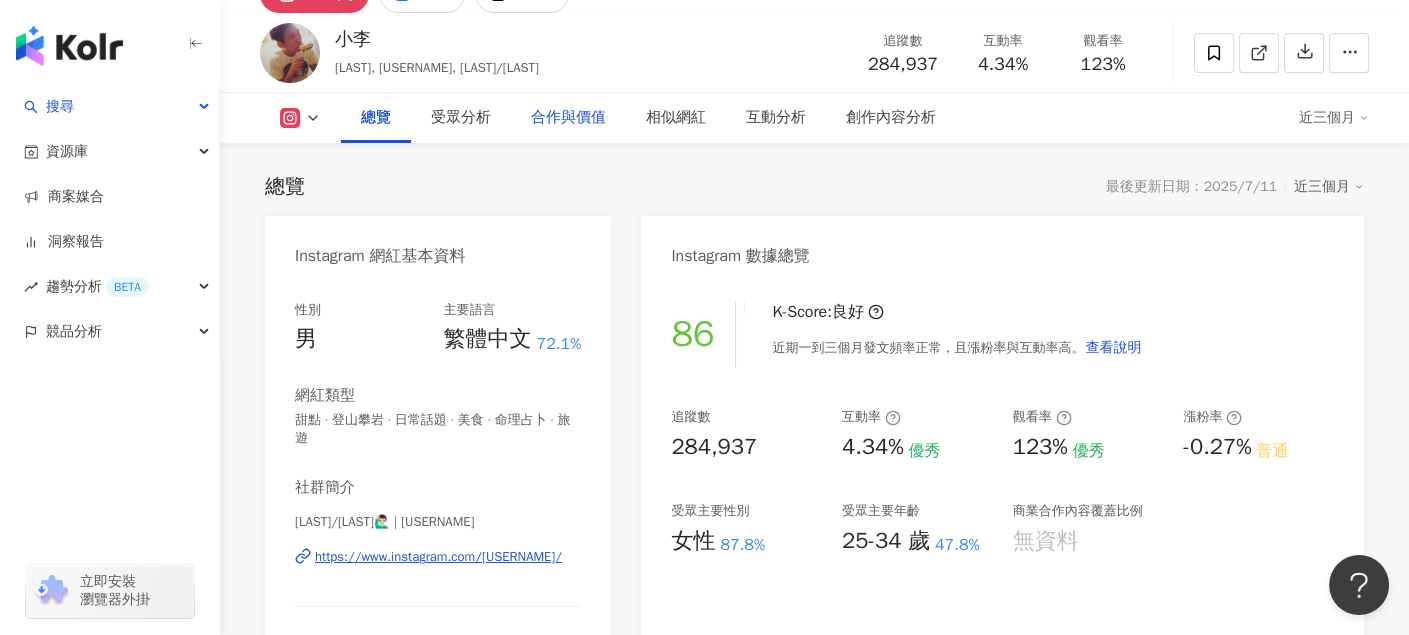 click on "合作與價值" at bounding box center (568, 118) 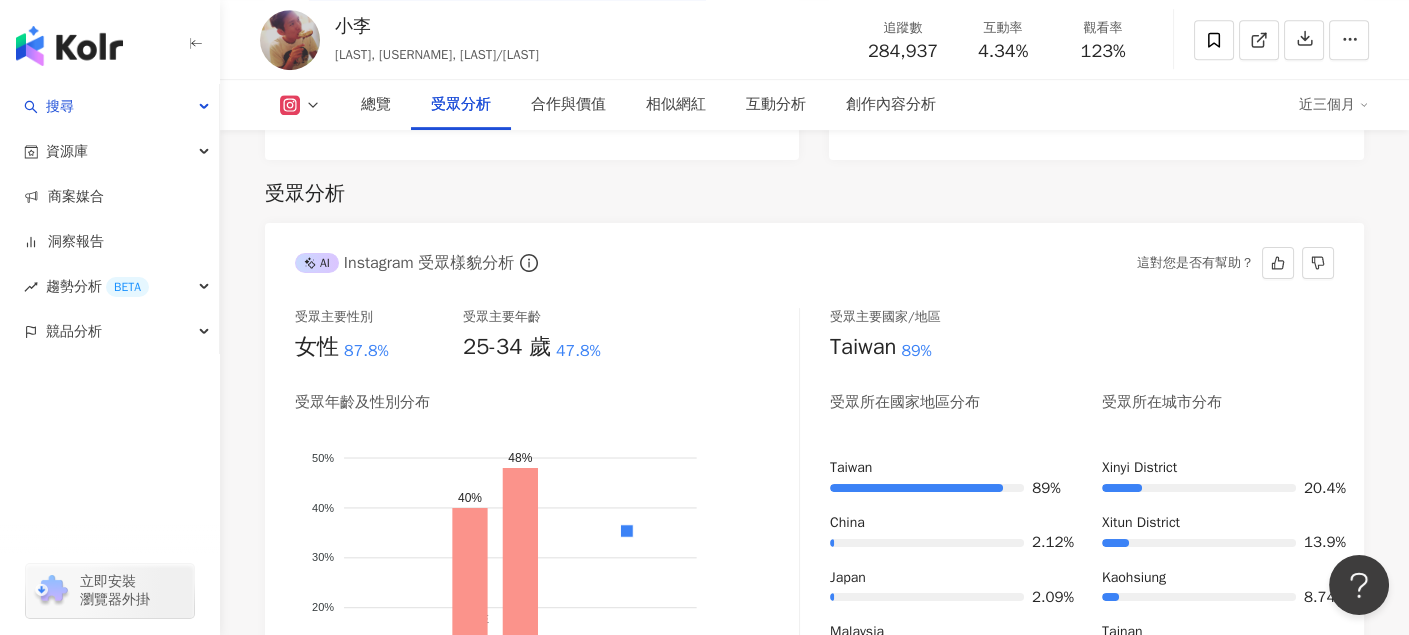 scroll, scrollTop: 1361, scrollLeft: 0, axis: vertical 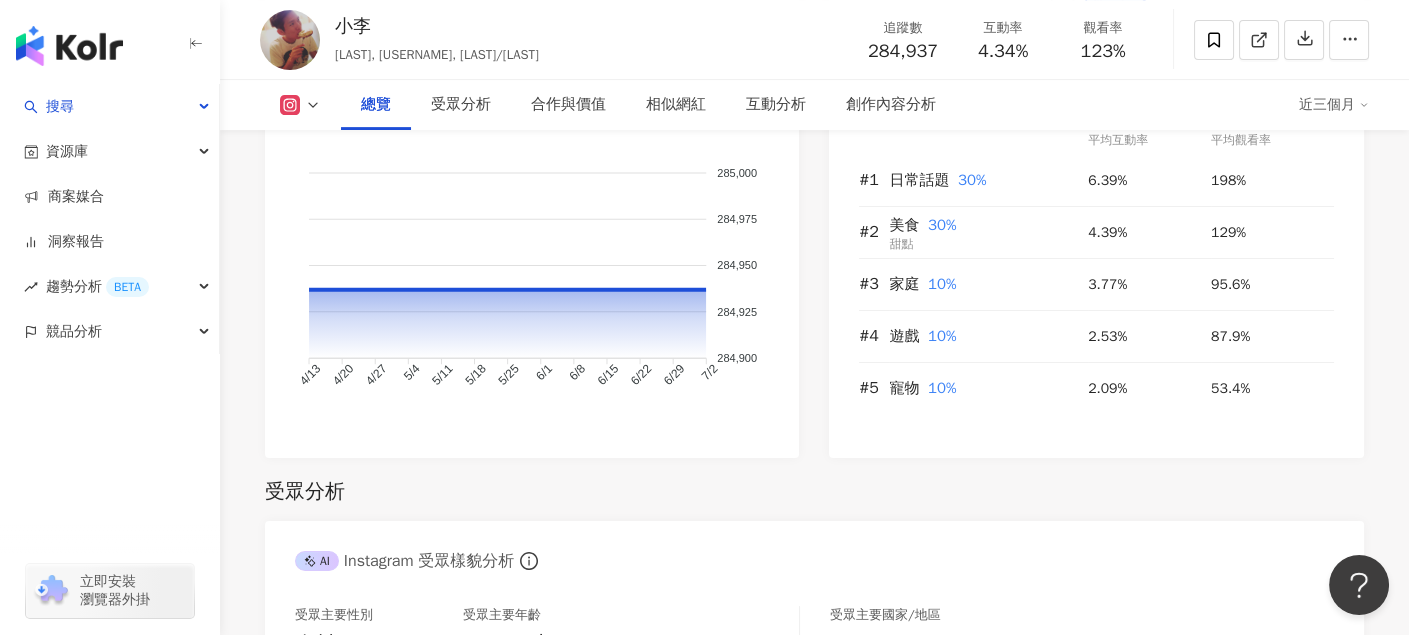 click 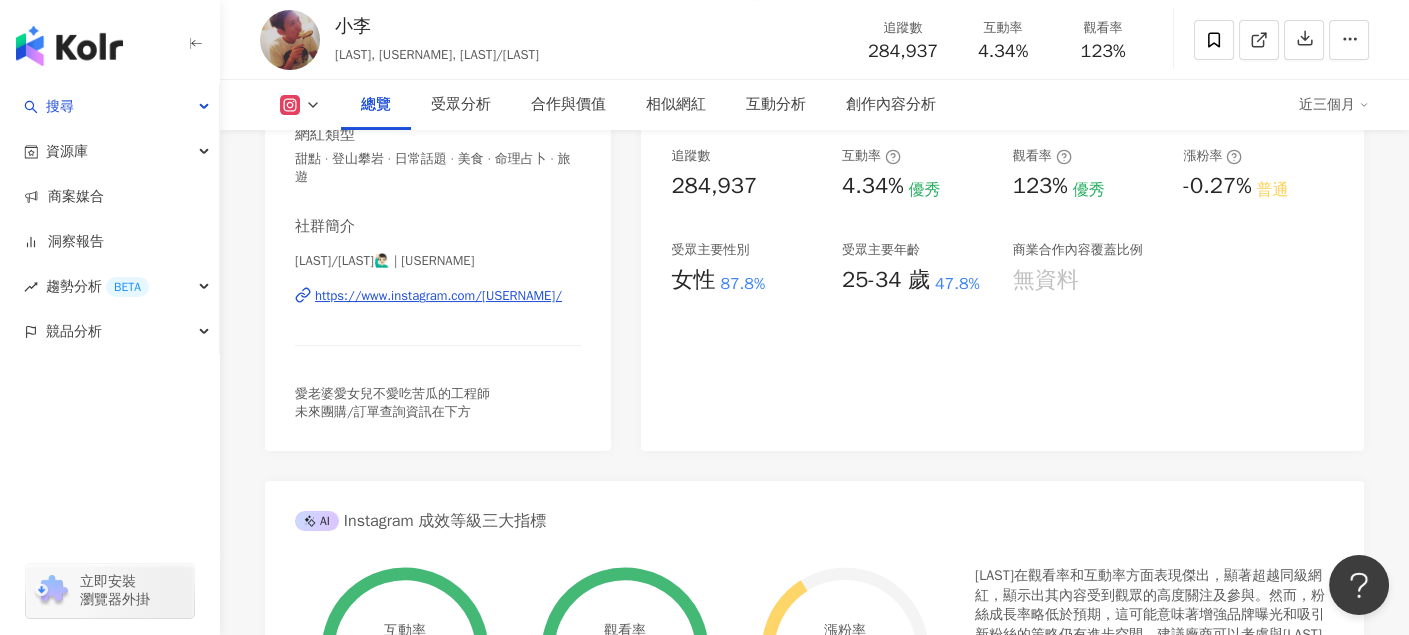 scroll, scrollTop: 0, scrollLeft: 0, axis: both 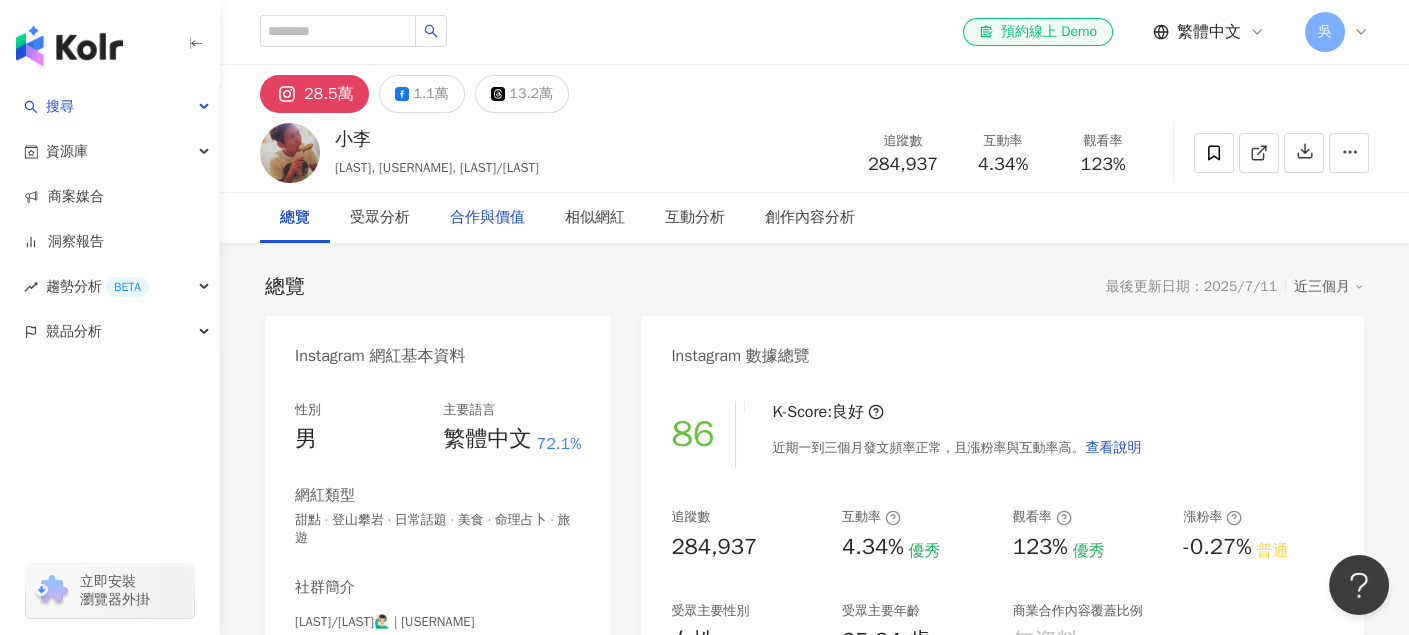 click on "合作與價值" at bounding box center (487, 218) 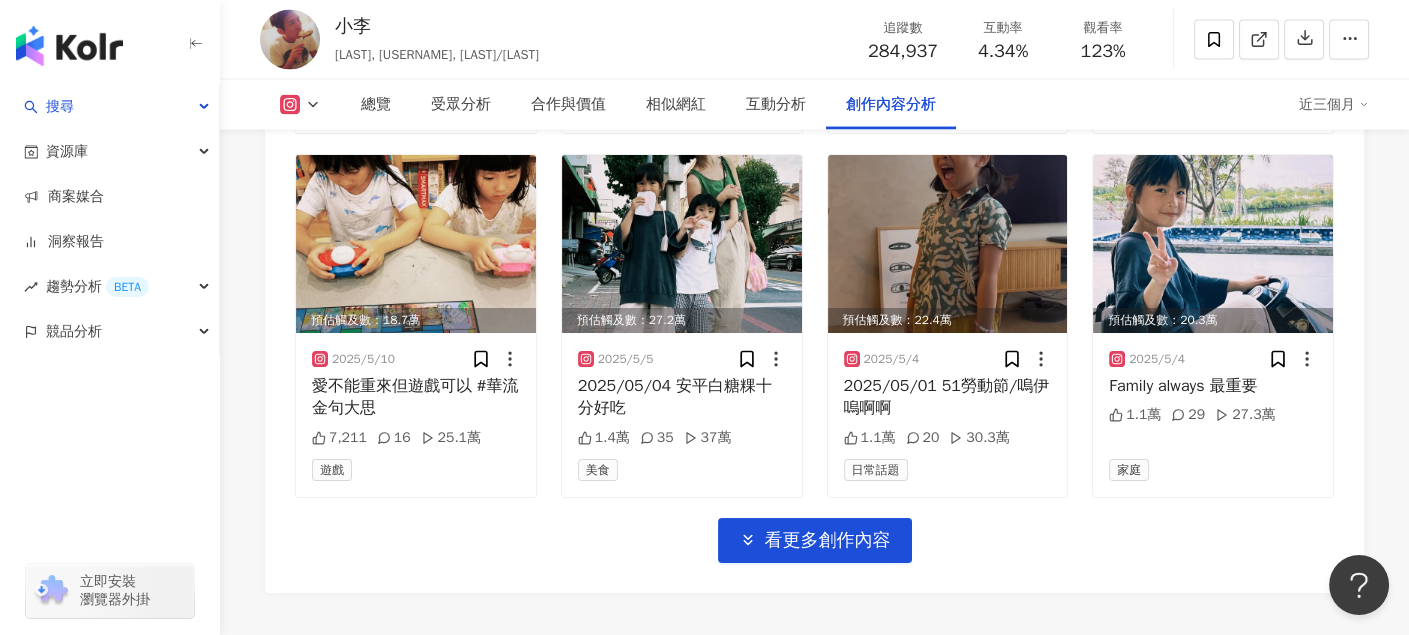 scroll, scrollTop: 7061, scrollLeft: 0, axis: vertical 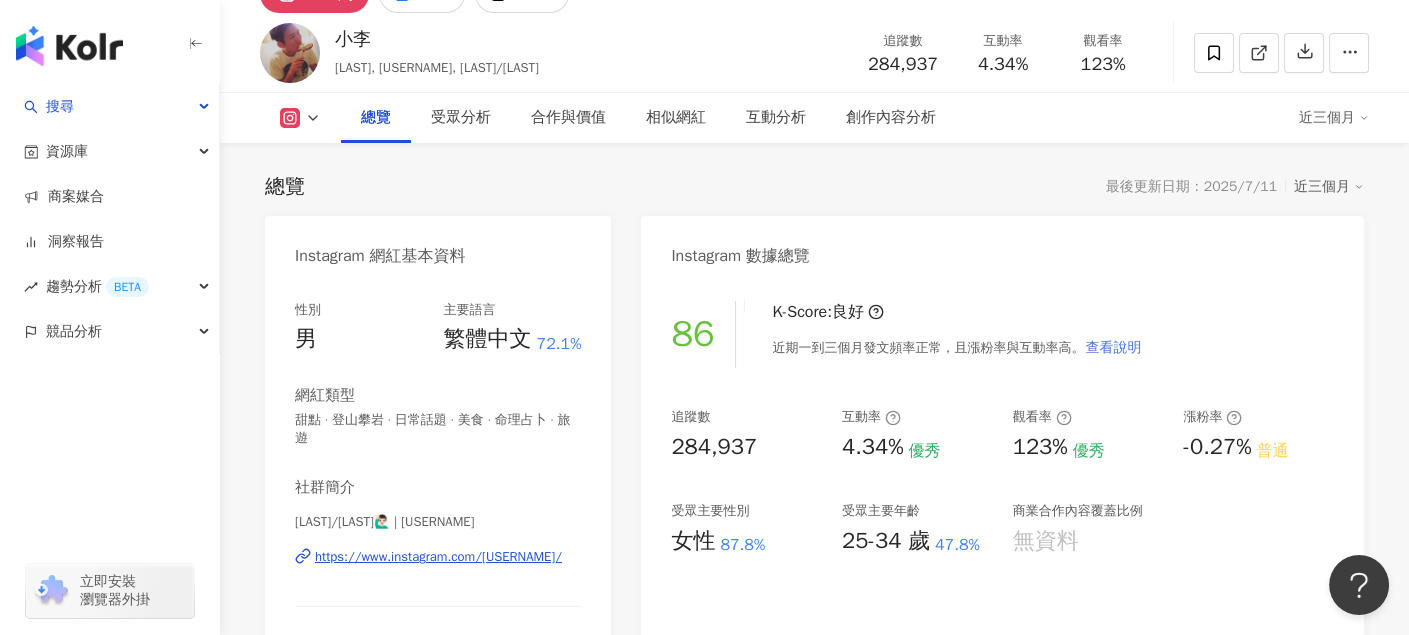 click on "查看說明" at bounding box center [1114, 348] 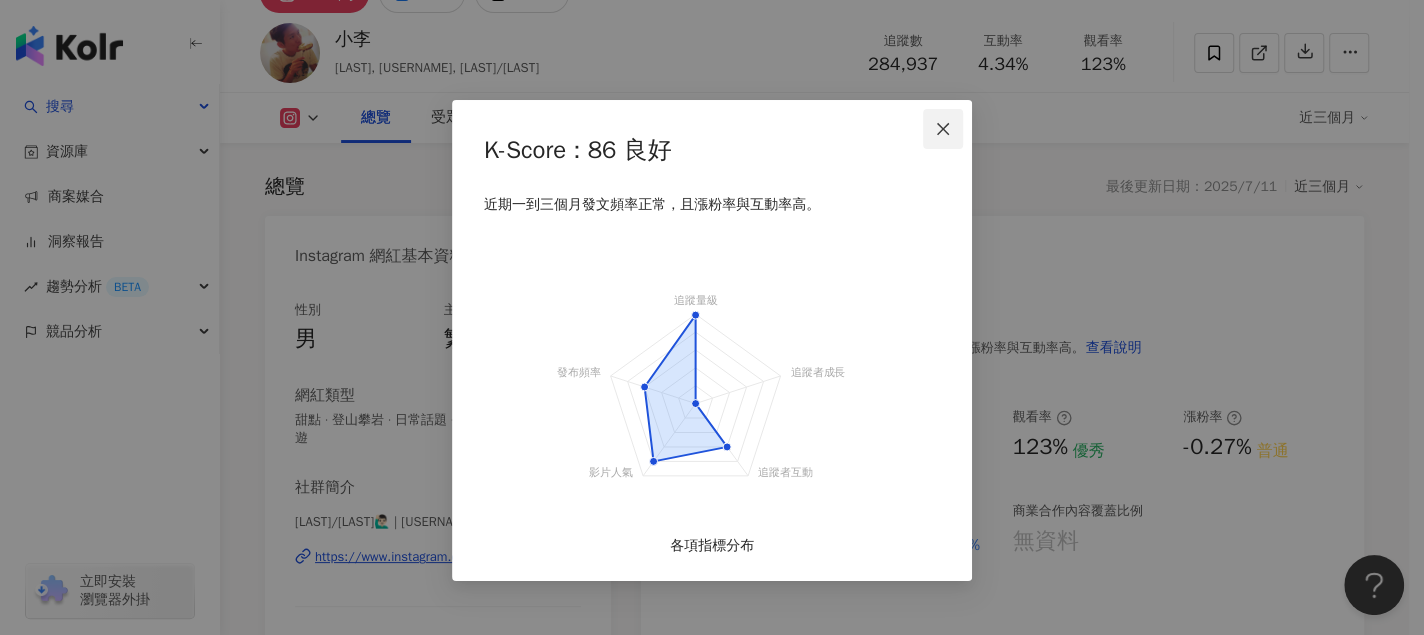 click 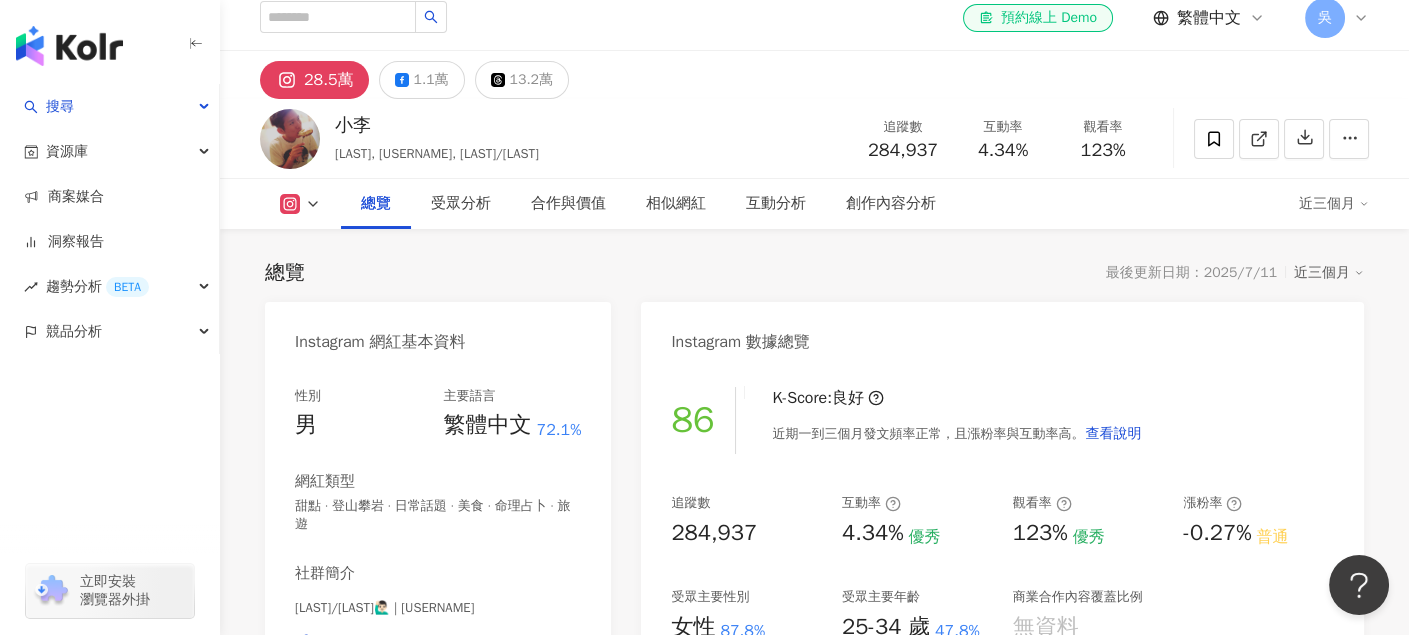 scroll, scrollTop: 0, scrollLeft: 0, axis: both 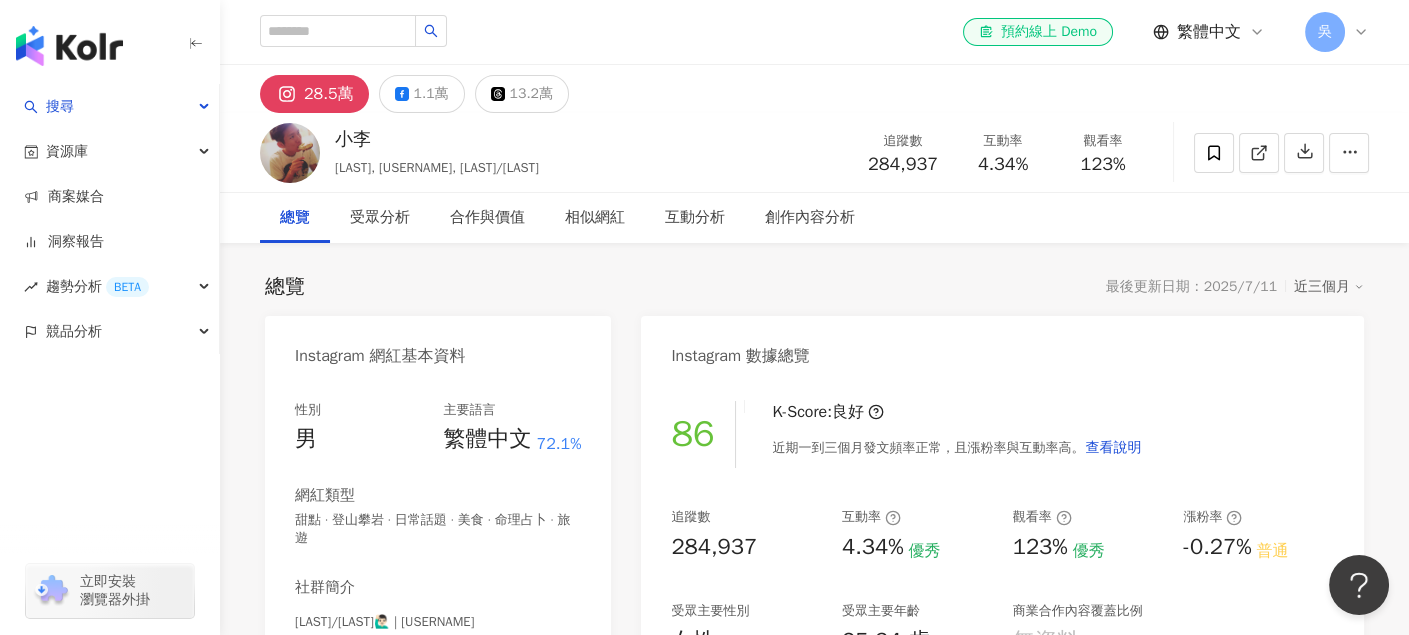 click at bounding box center (69, 46) 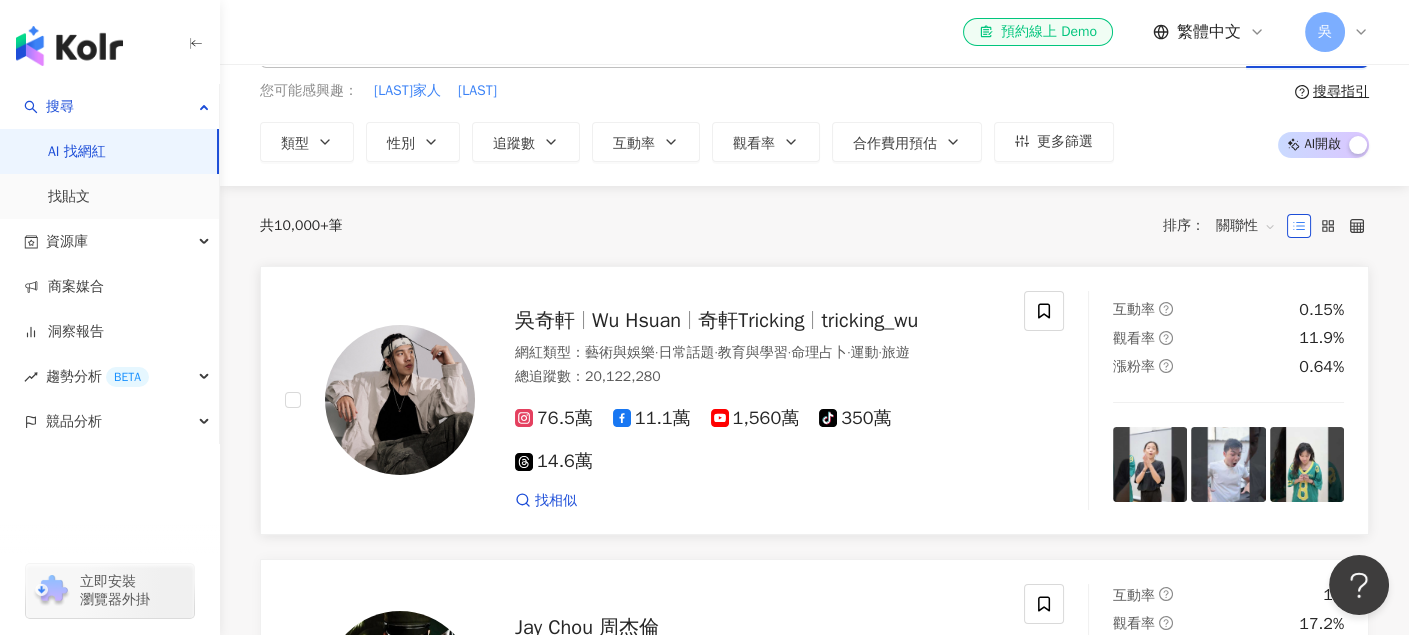scroll, scrollTop: 0, scrollLeft: 0, axis: both 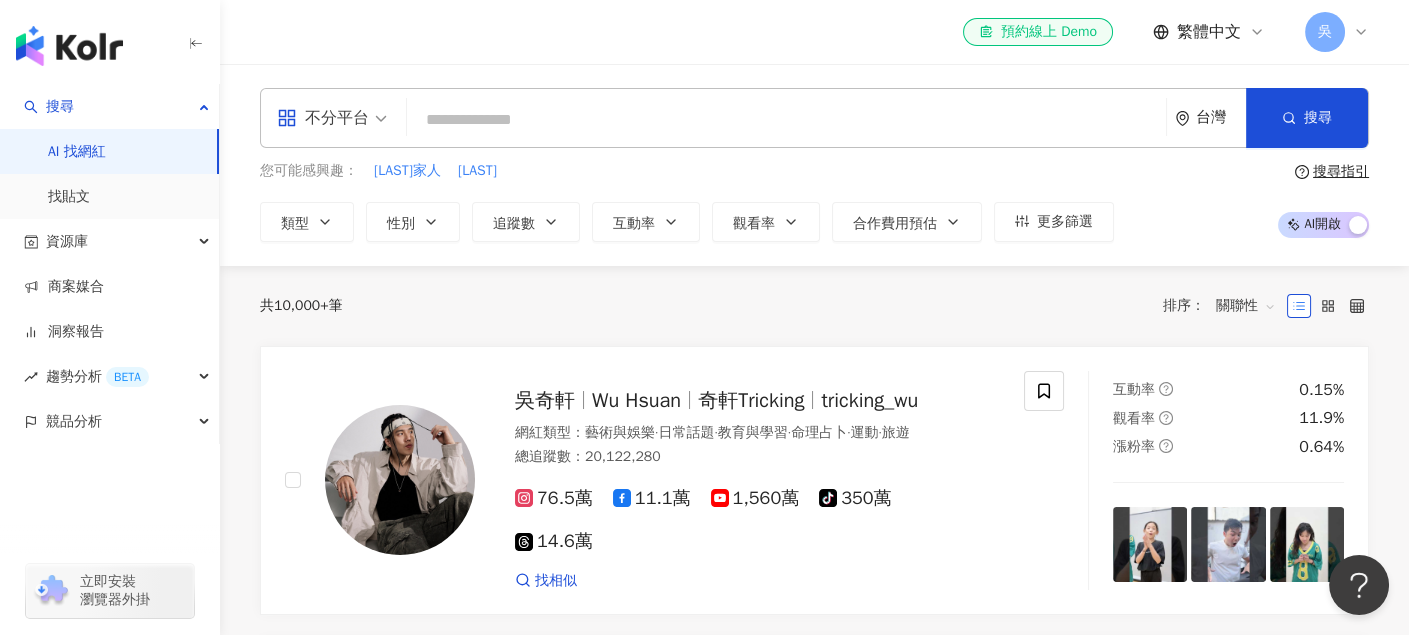 click at bounding box center (786, 120) 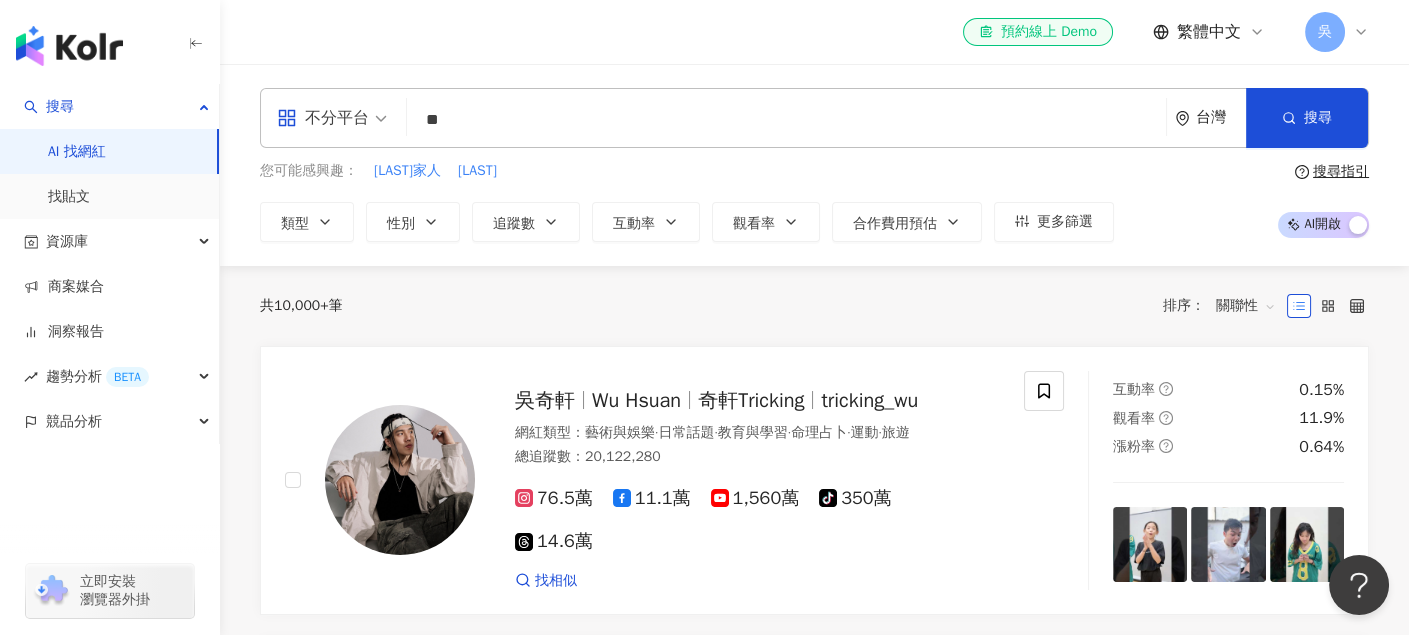 type on "*" 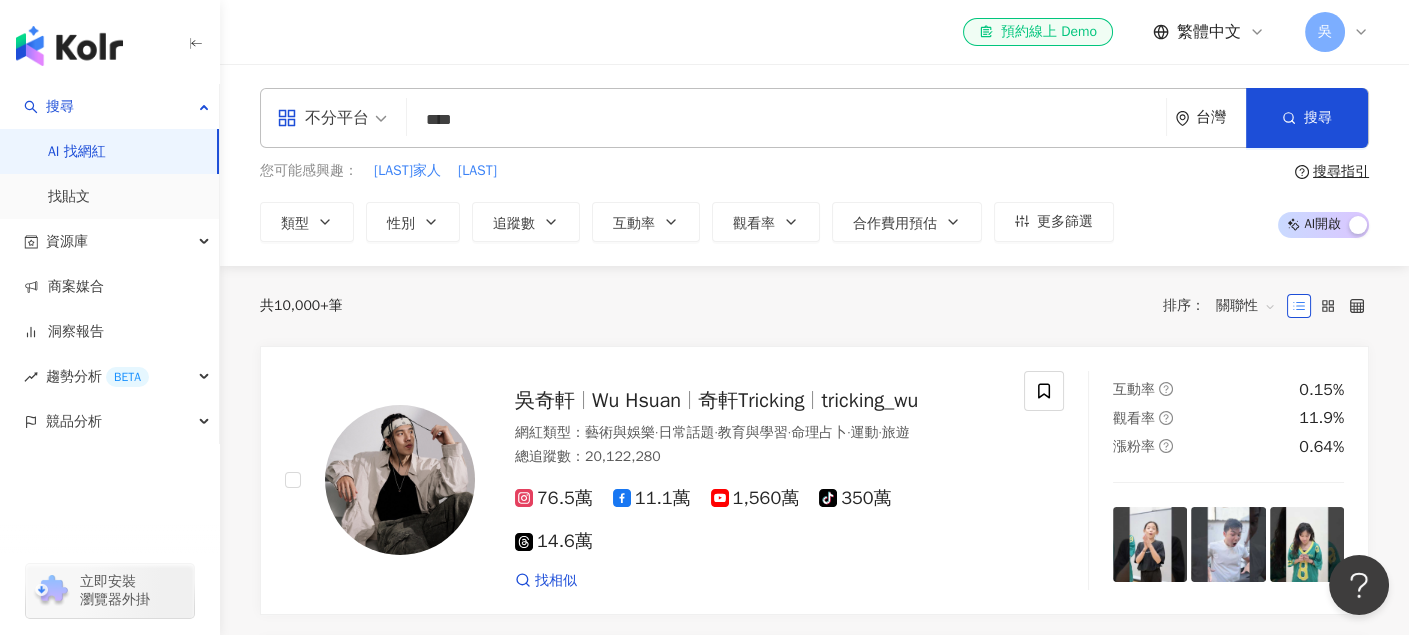 type on "****" 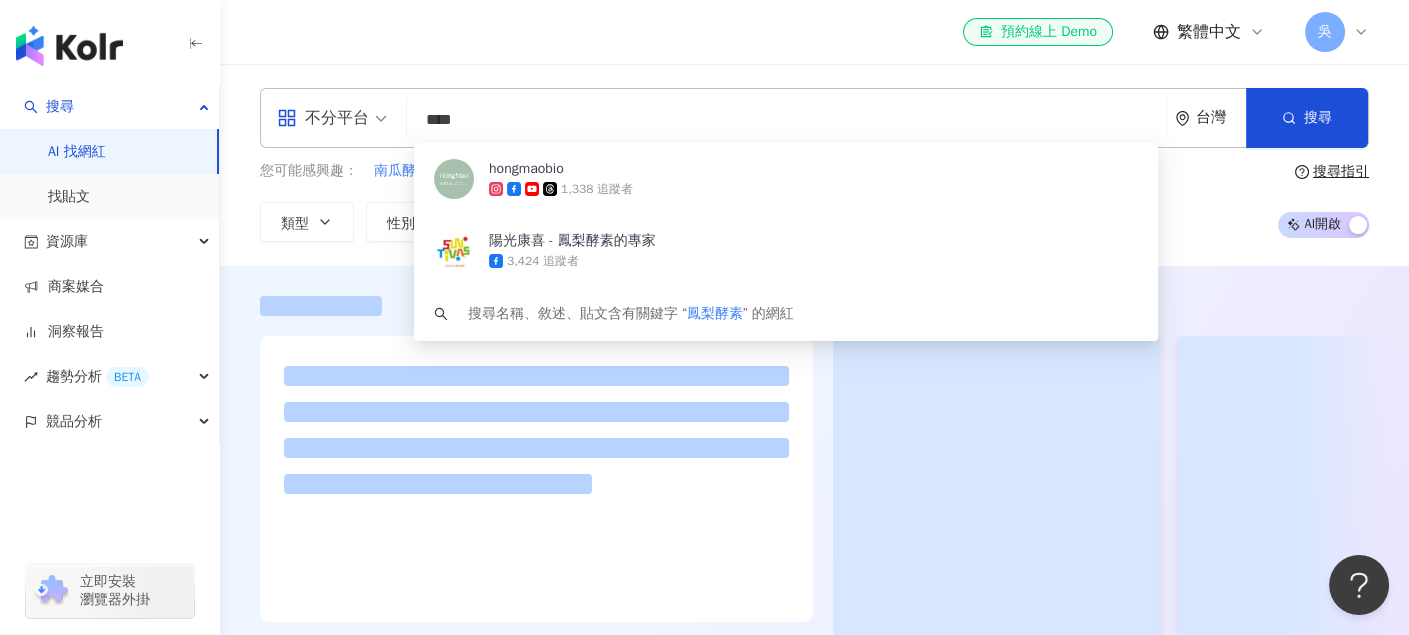 click on "el-icon-cs 預約線上 Demo 繁體中文 [LAST]" at bounding box center [814, 32] 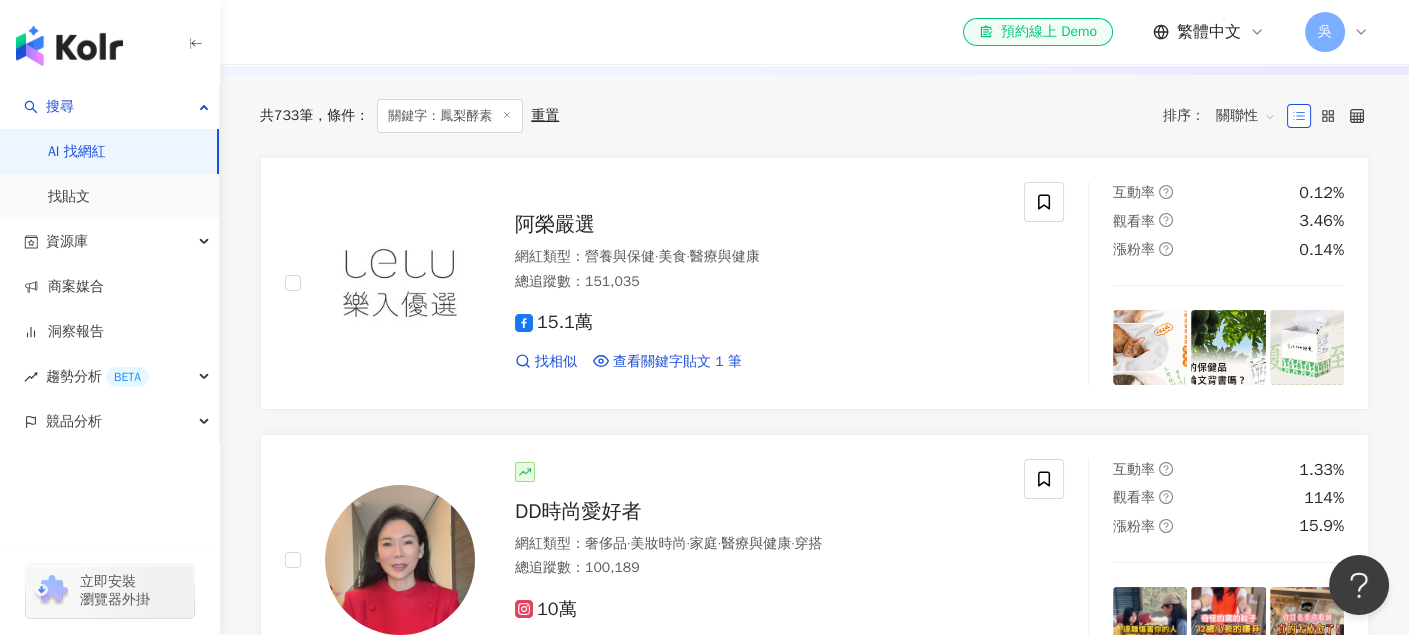 scroll, scrollTop: 0, scrollLeft: 0, axis: both 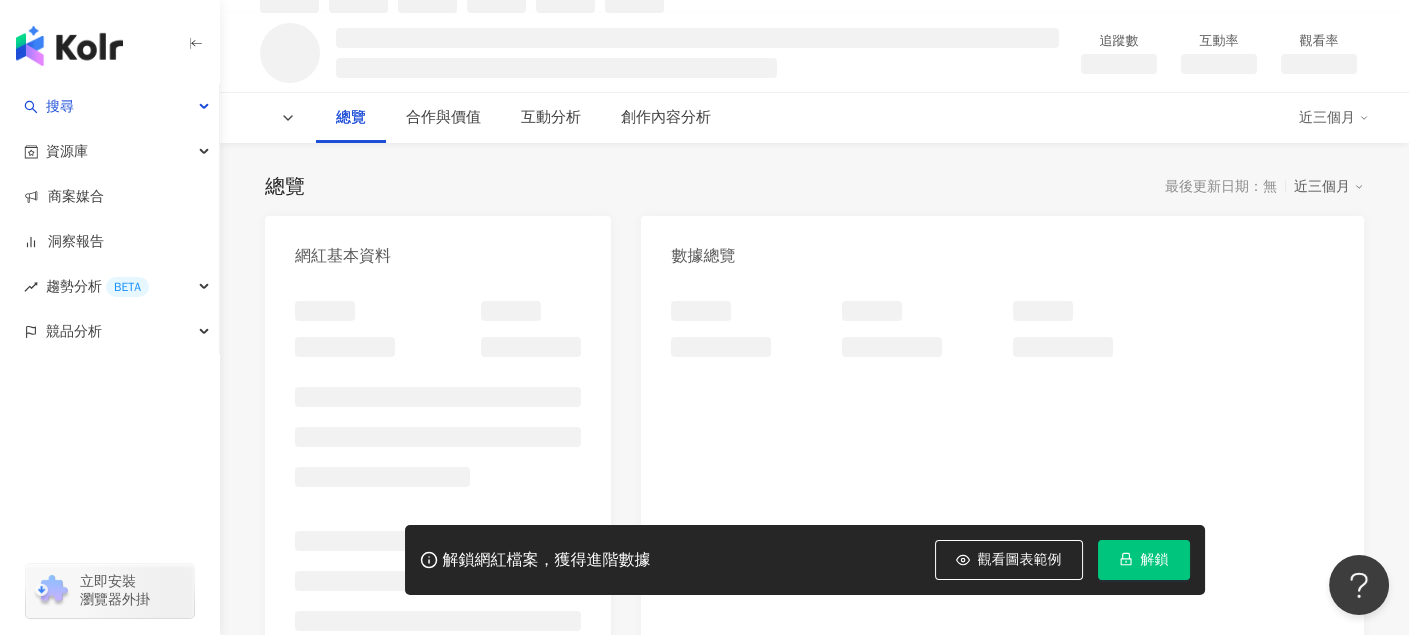 click 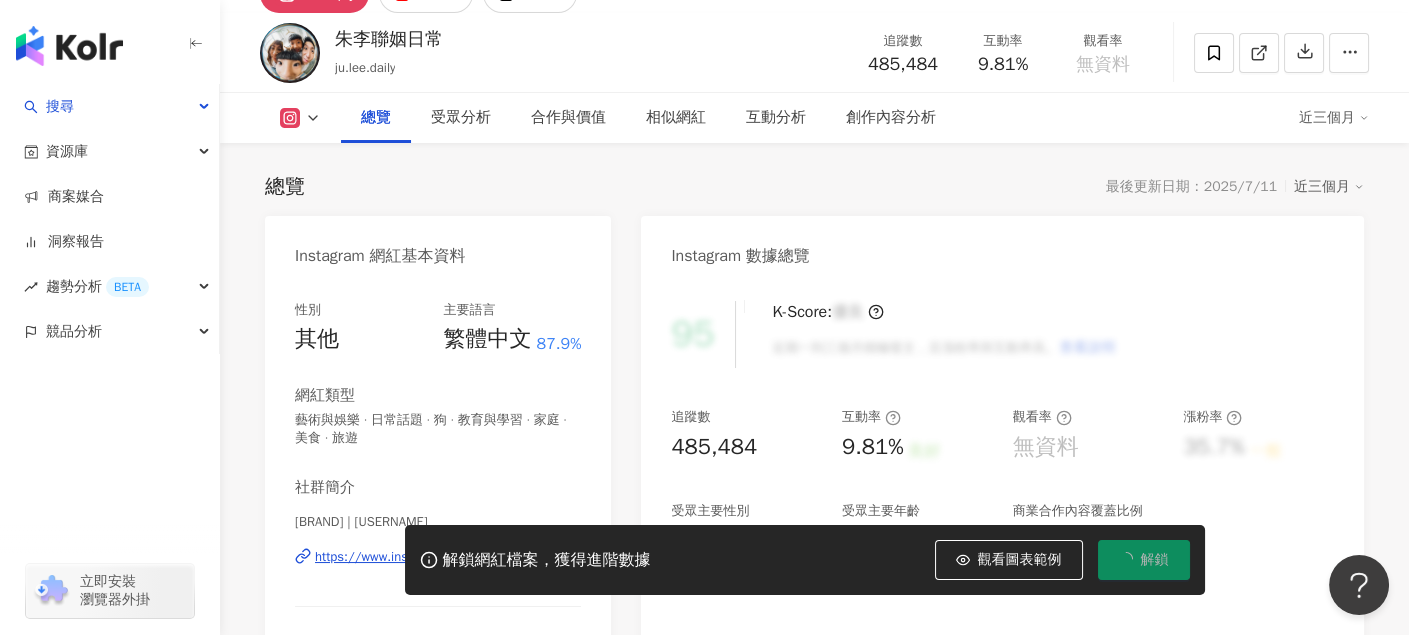 click on "解鎖" at bounding box center [1155, 560] 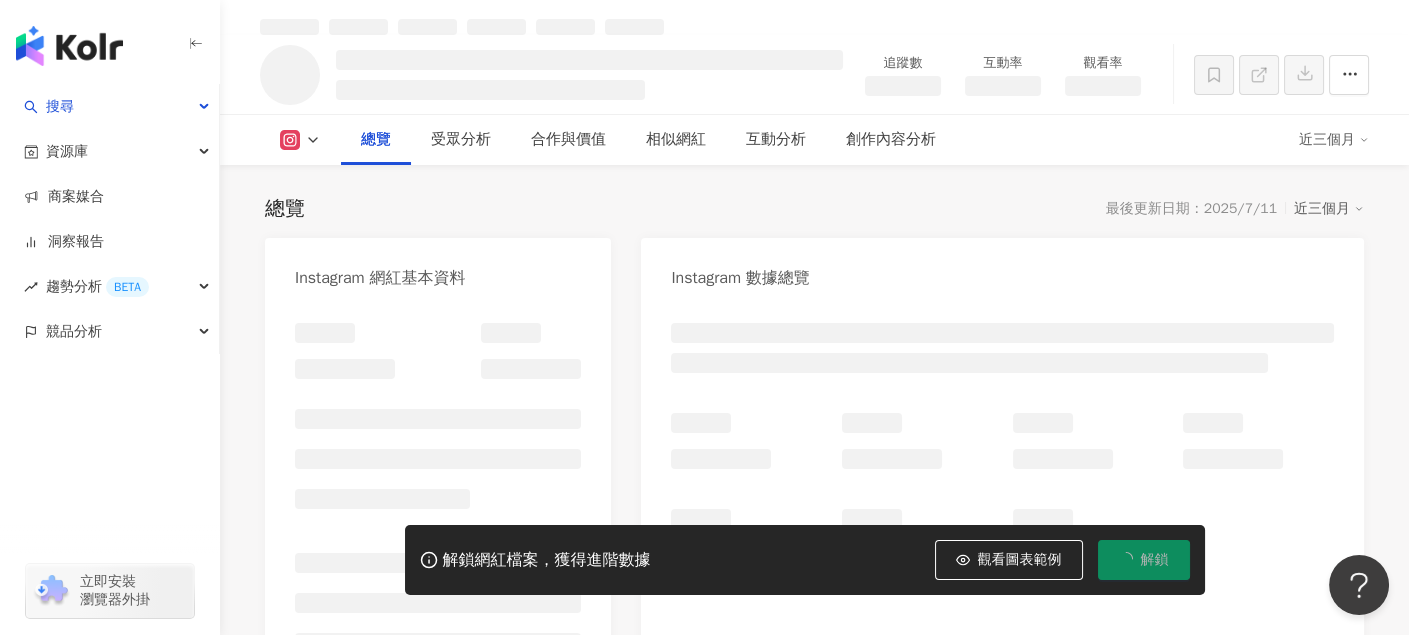 scroll, scrollTop: 100, scrollLeft: 0, axis: vertical 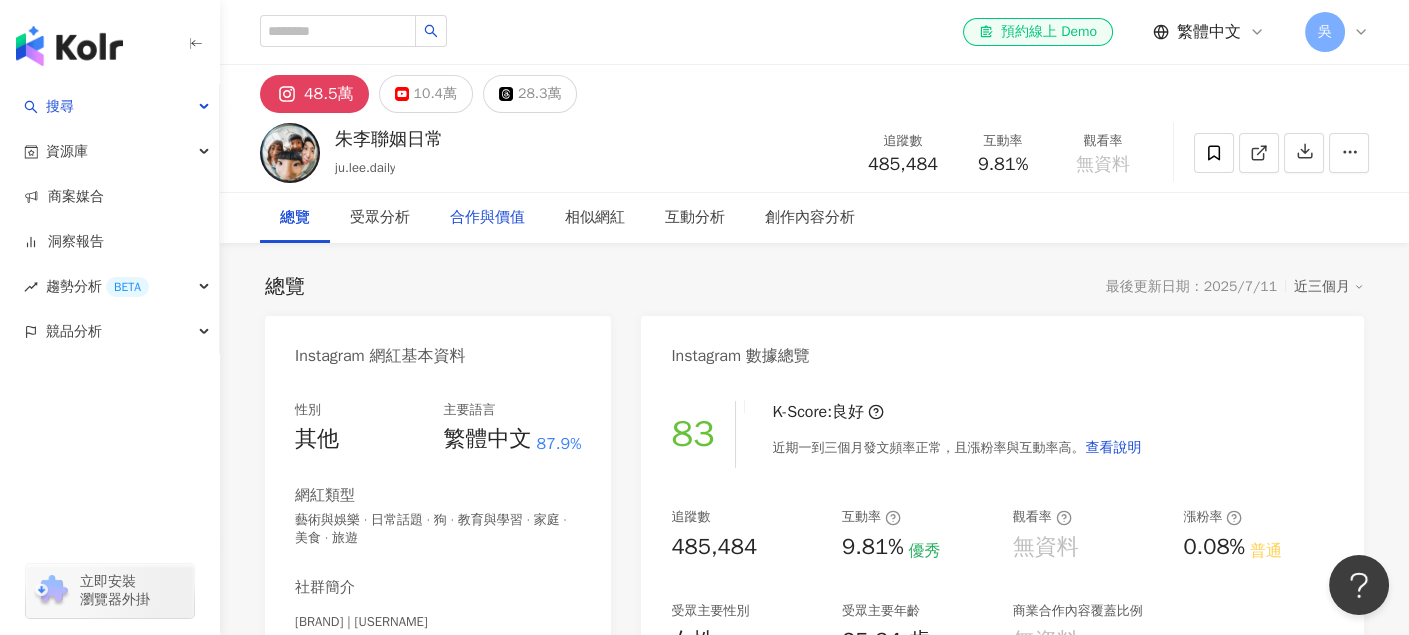click on "合作與價值" at bounding box center [487, 218] 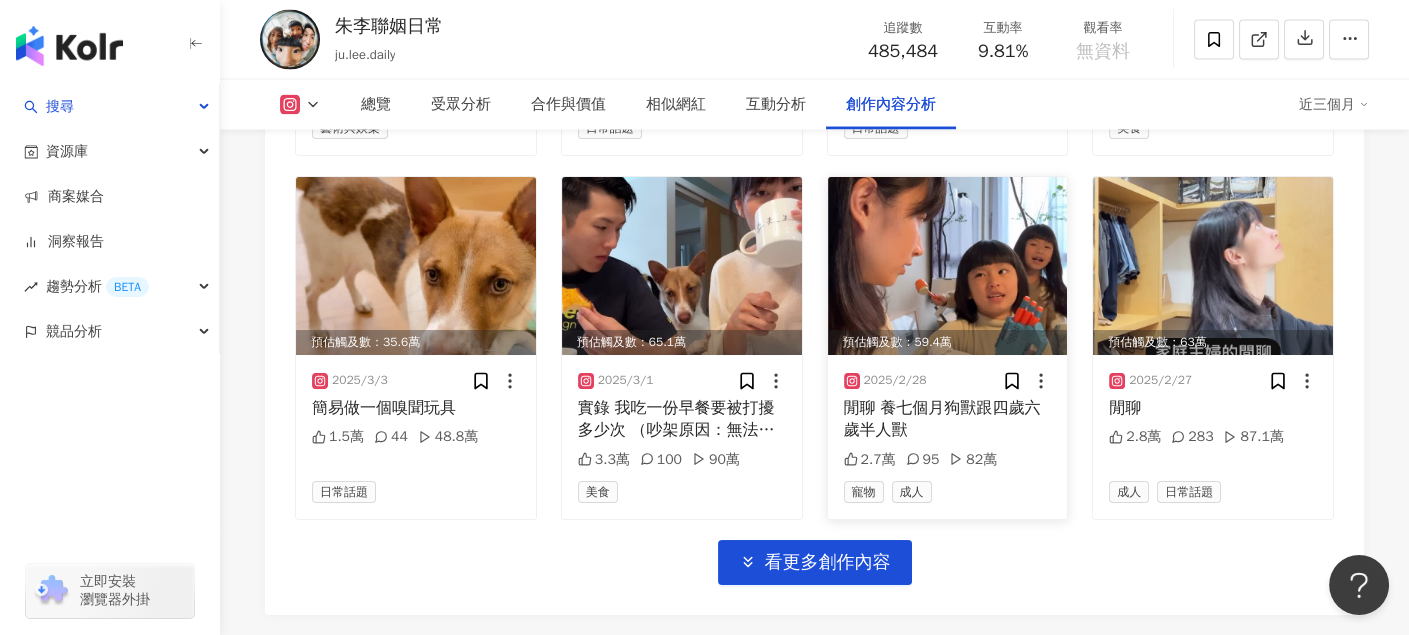 scroll, scrollTop: 6574, scrollLeft: 0, axis: vertical 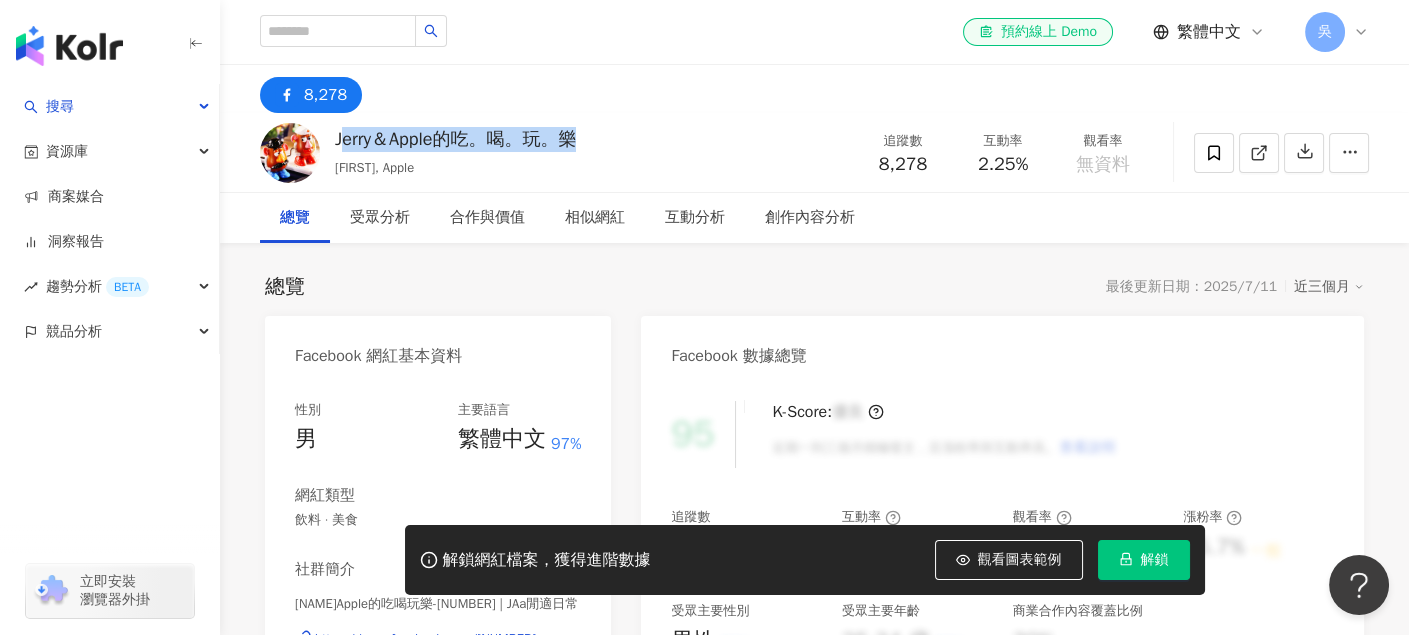 drag, startPoint x: 556, startPoint y: 134, endPoint x: 388, endPoint y: 141, distance: 168.14577 